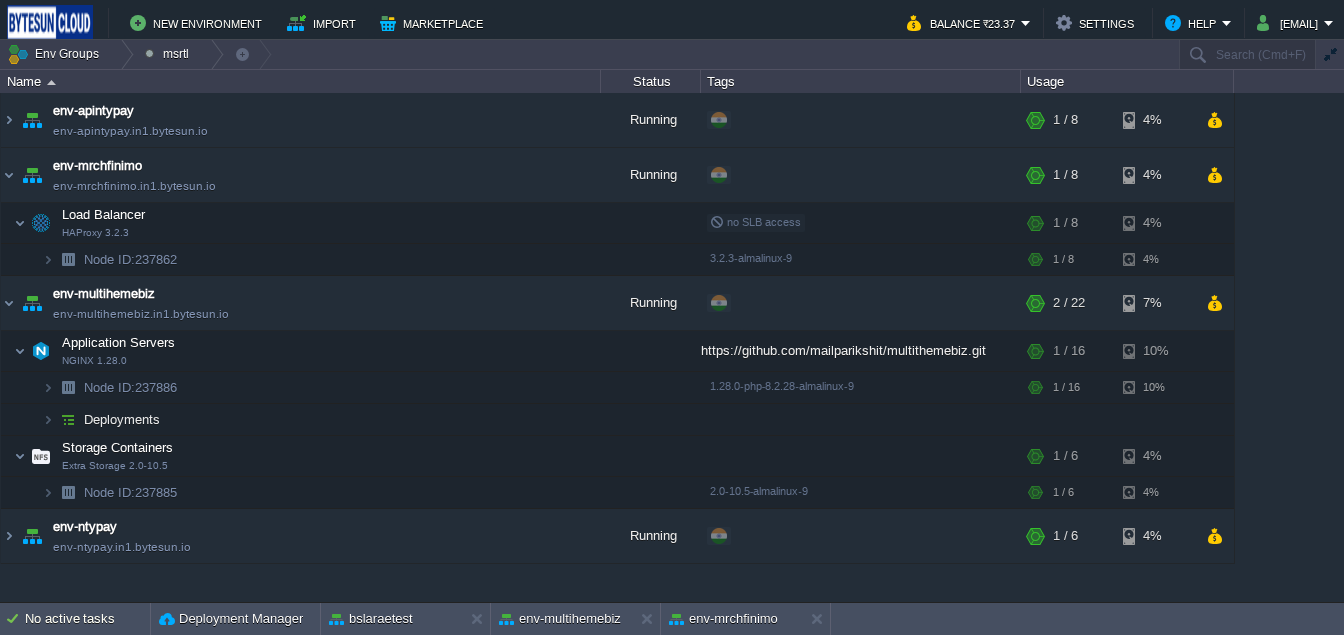 scroll, scrollTop: 0, scrollLeft: 0, axis: both 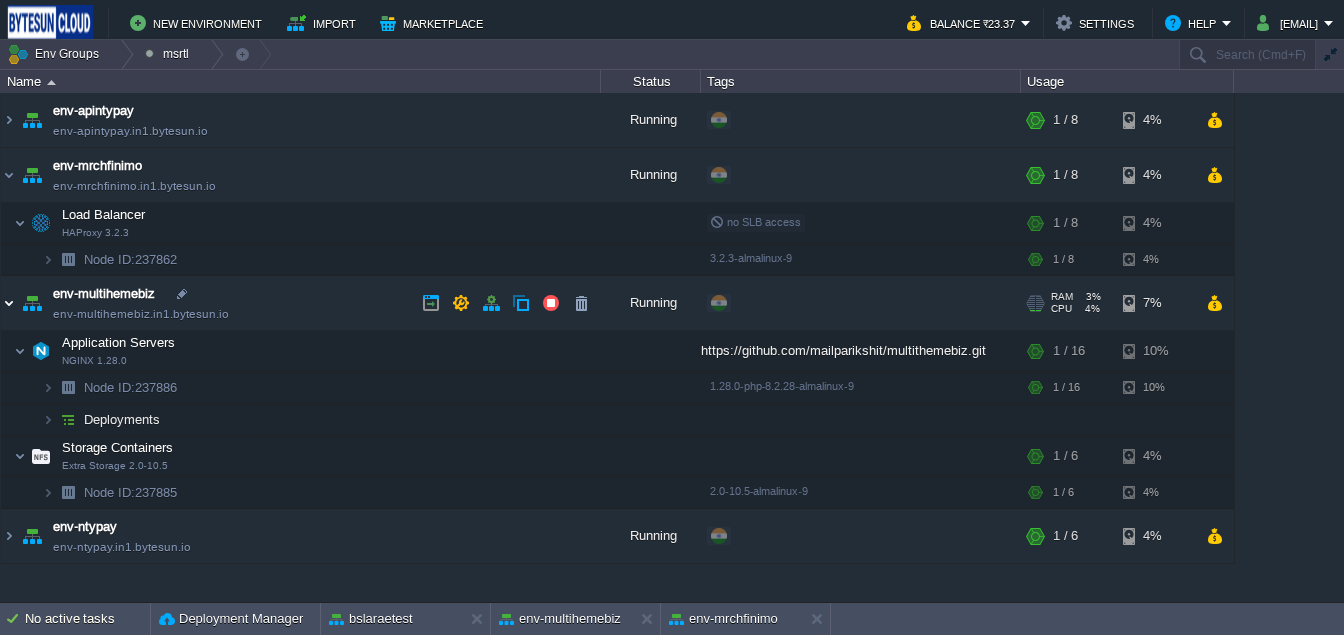 click at bounding box center (9, 303) 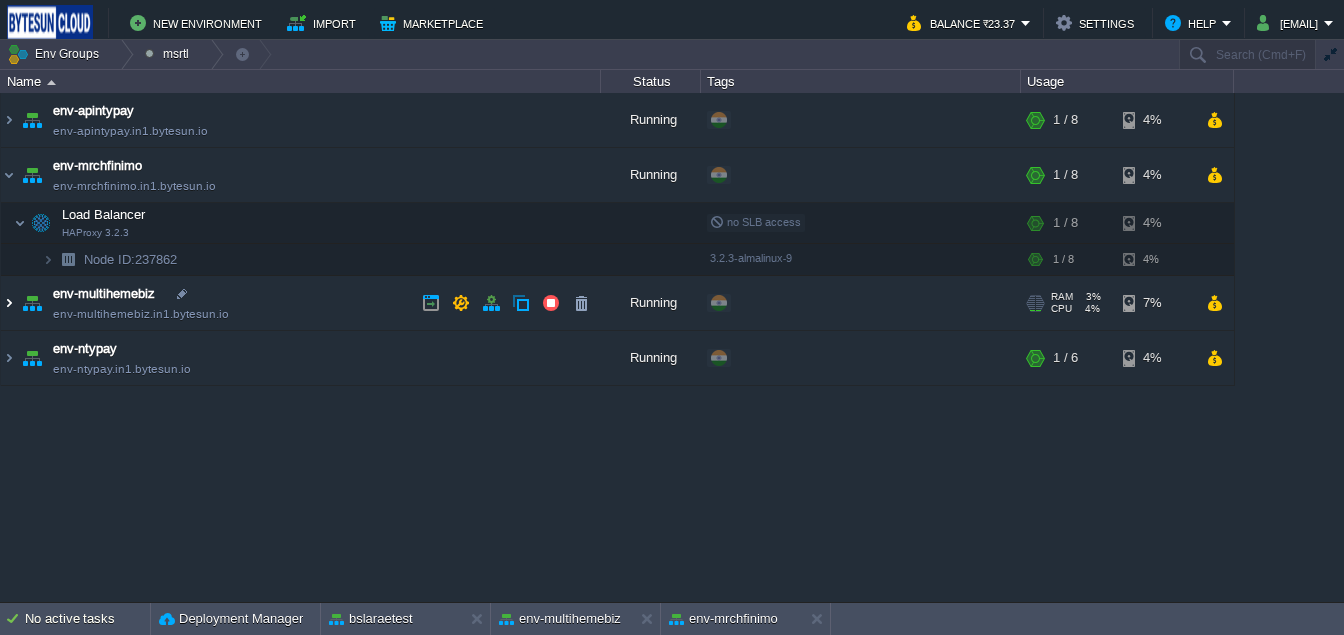 click at bounding box center [9, 303] 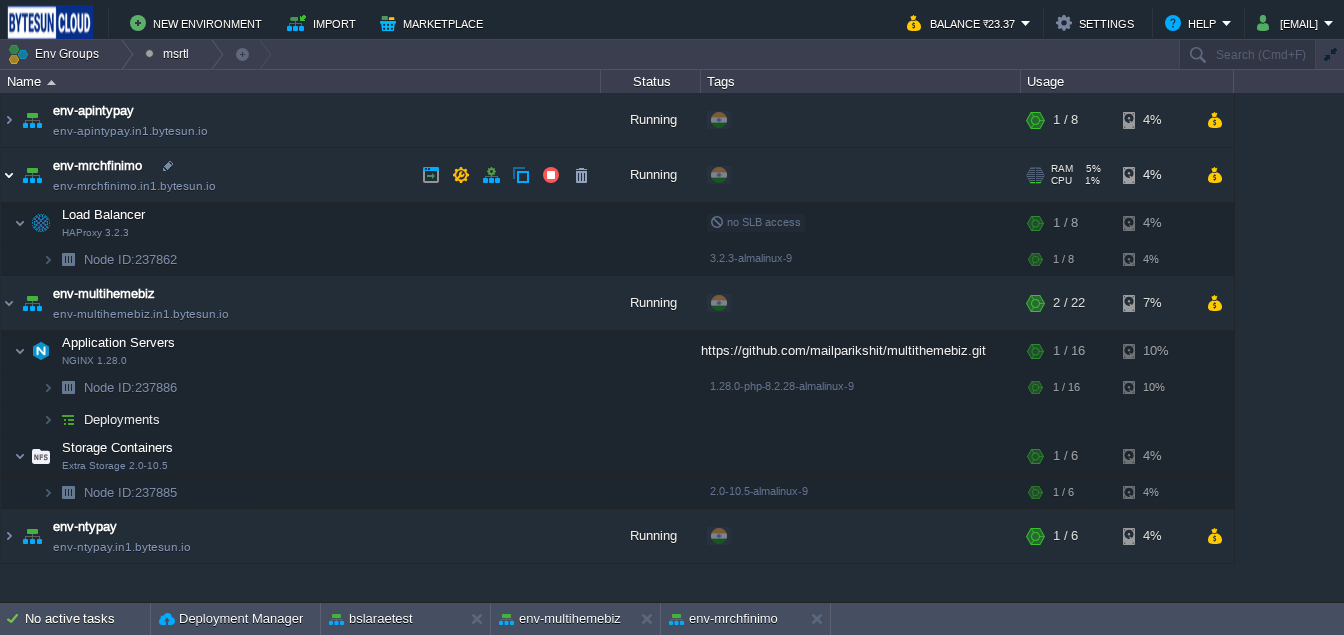 click at bounding box center [9, 175] 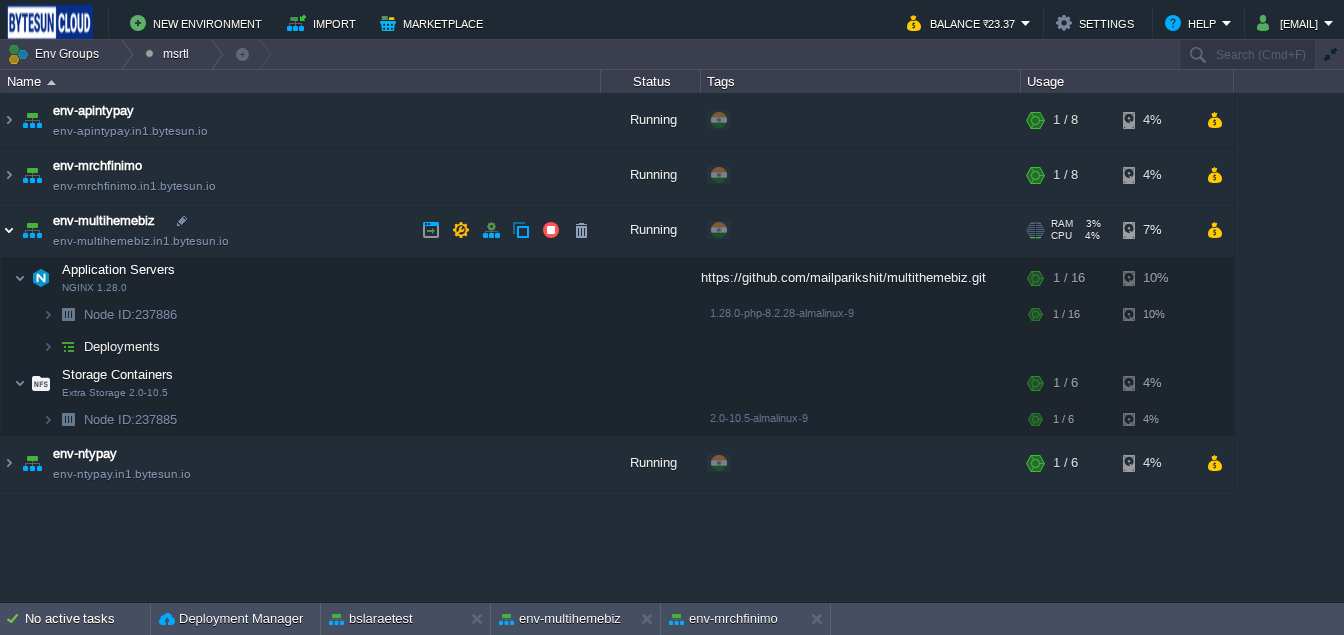 click at bounding box center [9, 230] 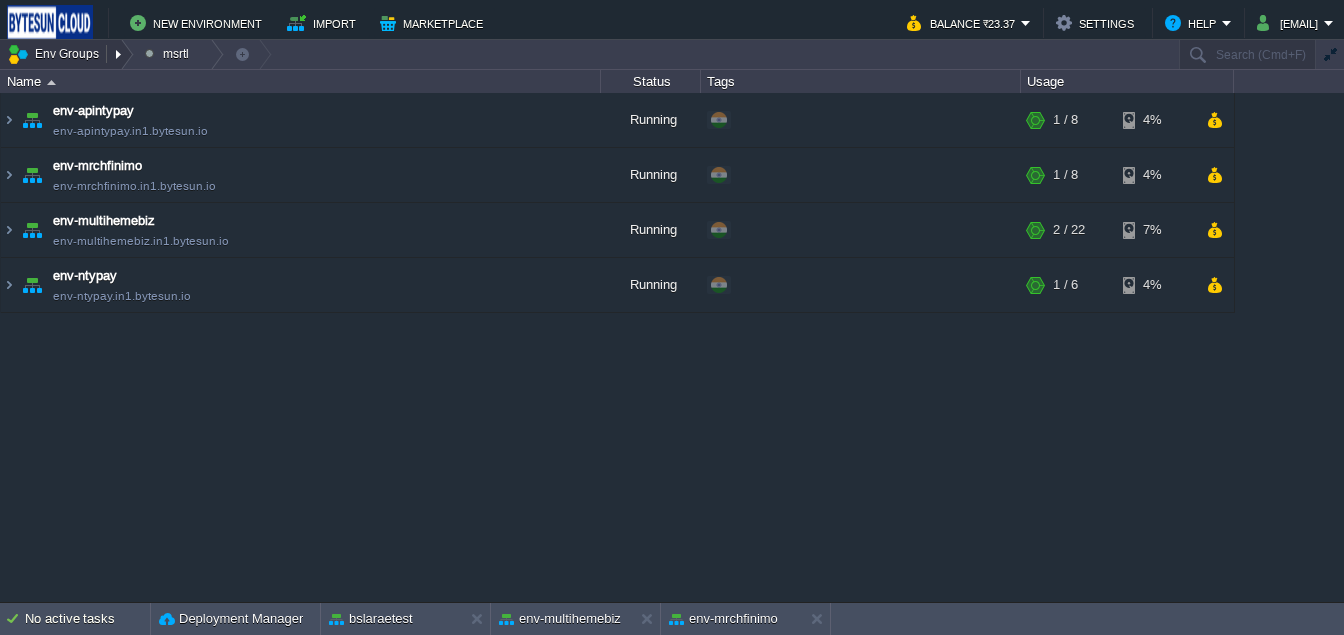 click on "Env Groups" at bounding box center [56, 54] 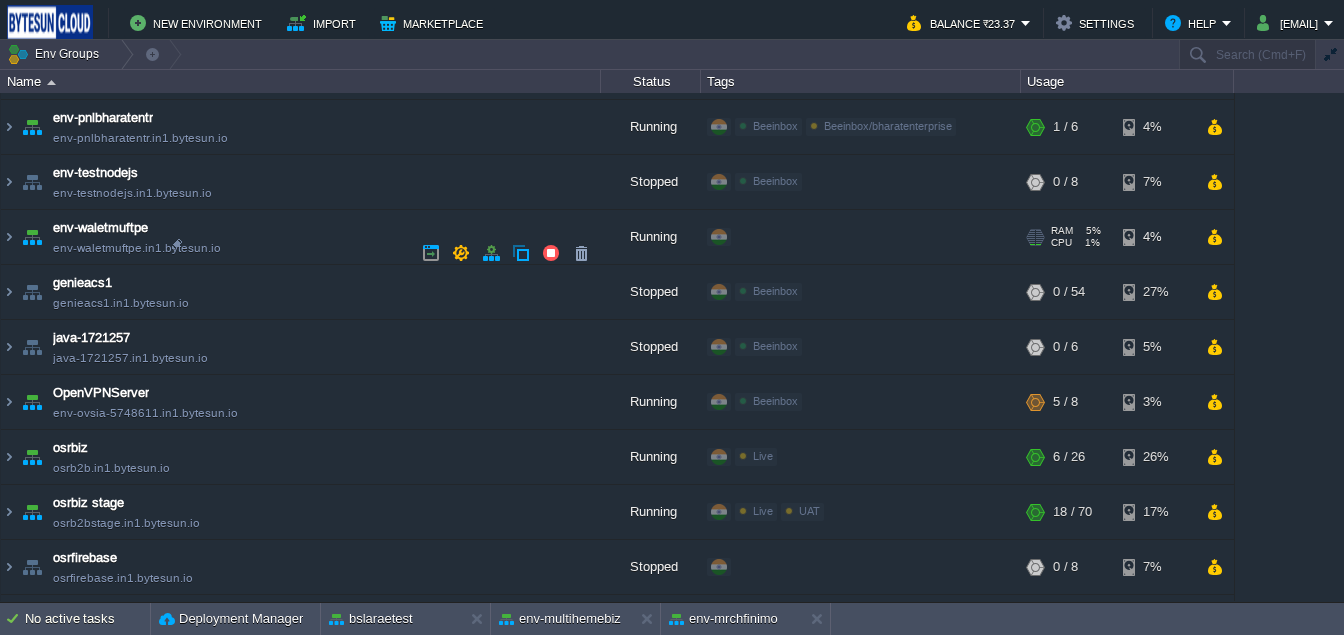 scroll, scrollTop: 1042, scrollLeft: 0, axis: vertical 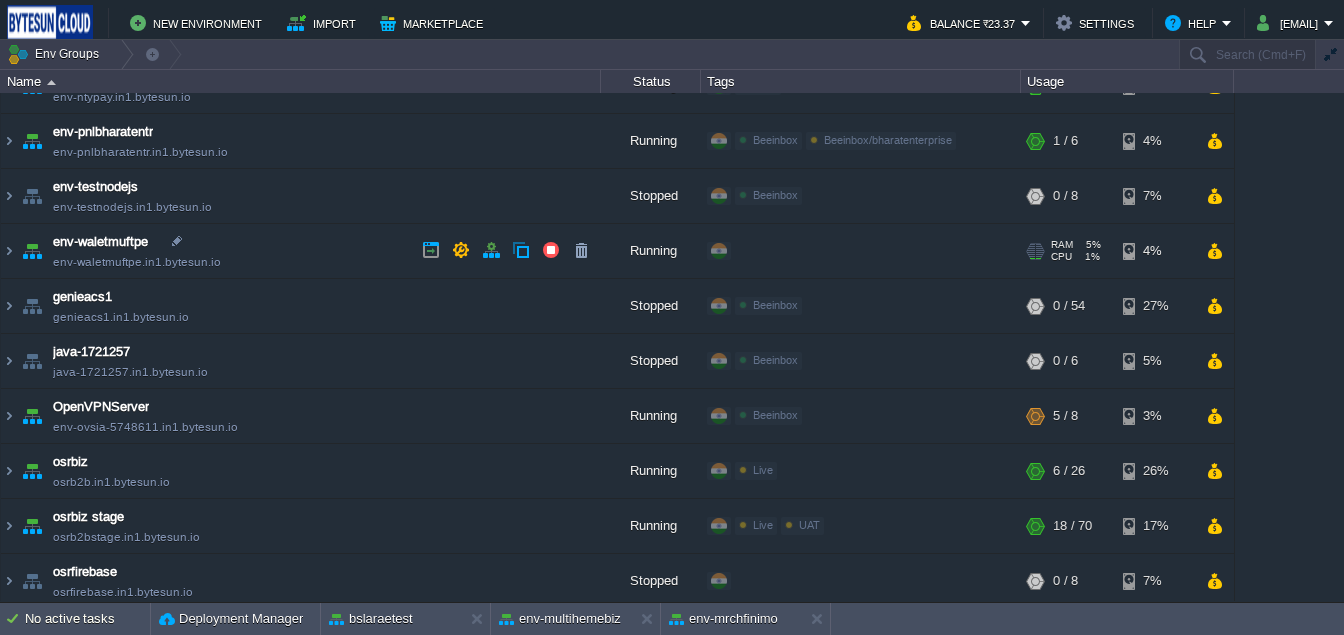 click on "+ Add to Env Group" at bounding box center (860, 252) 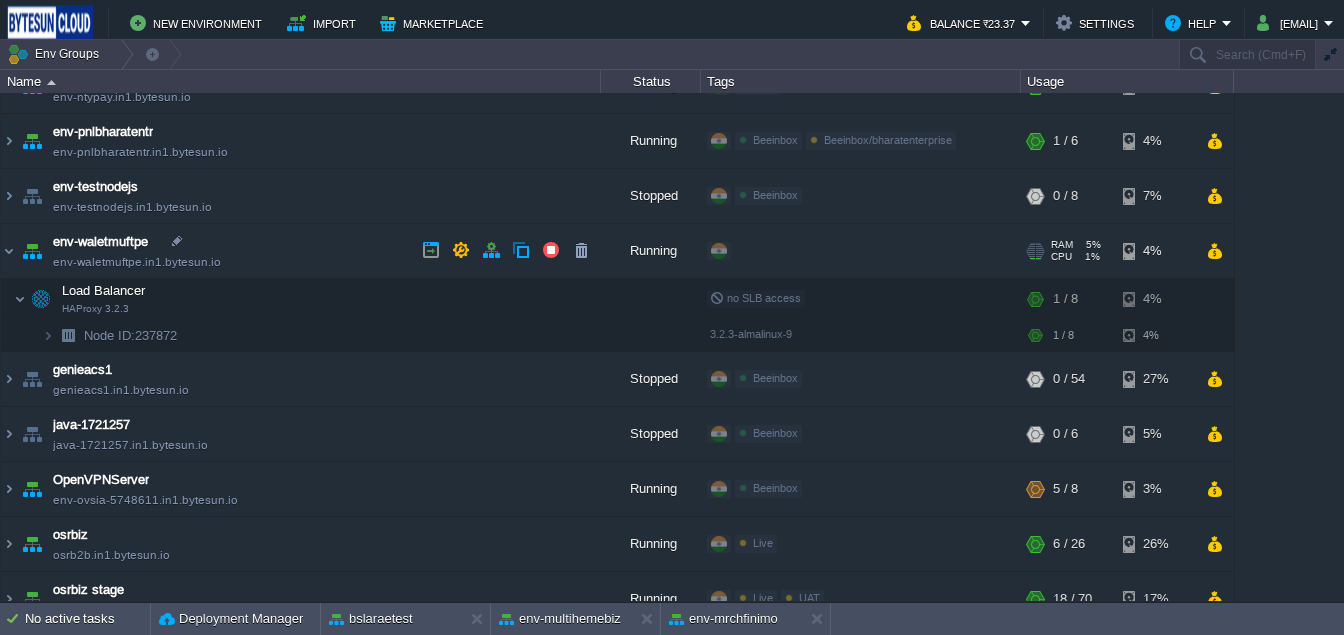 click on "+ Add to Env Group" at bounding box center (786, 251) 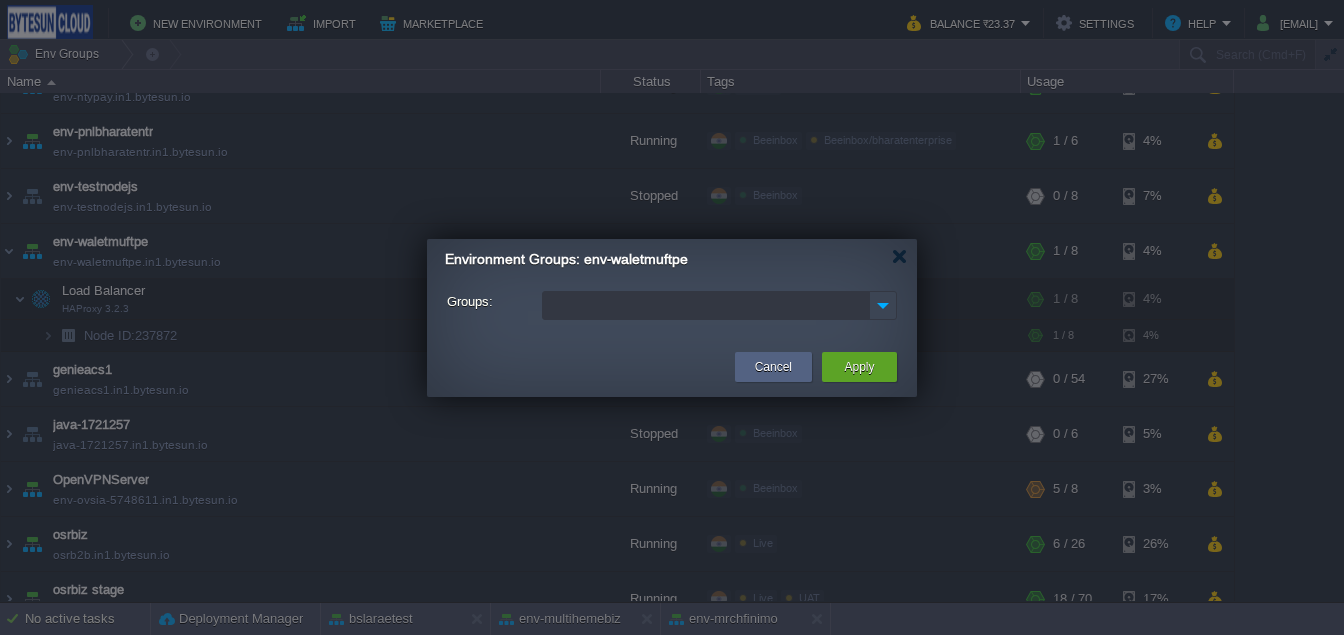 click at bounding box center (883, 305) 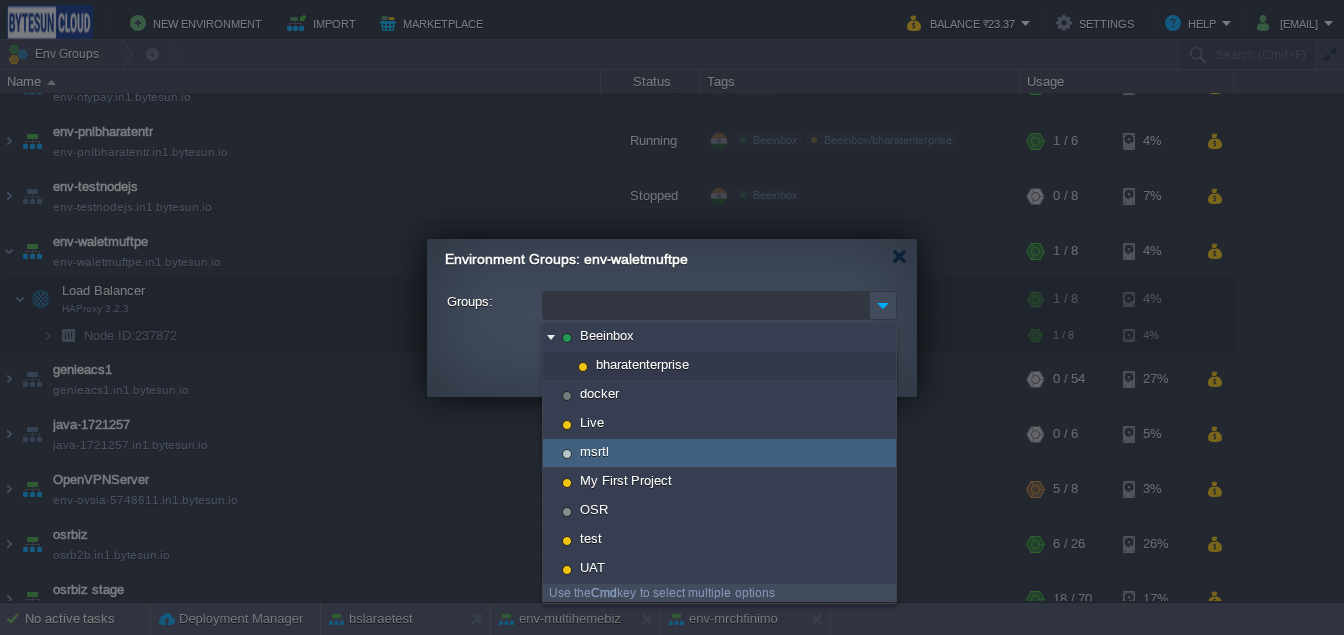 click on "msrtl" at bounding box center (719, 453) 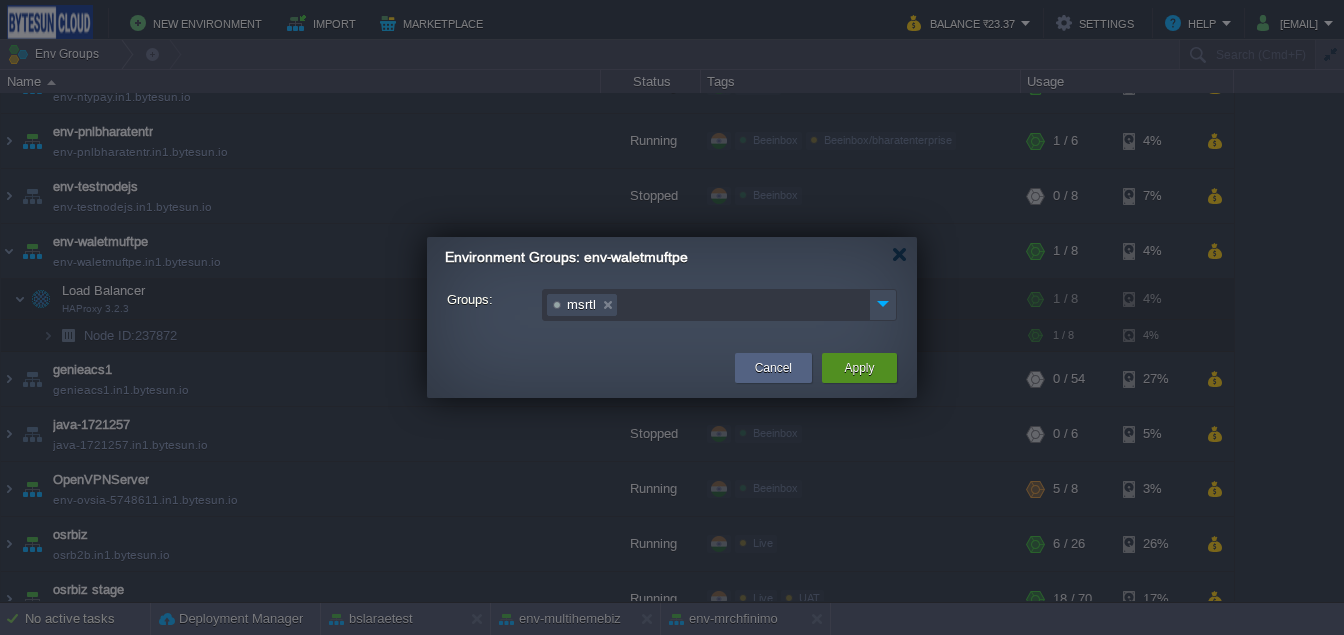 click on "Apply" at bounding box center (859, 368) 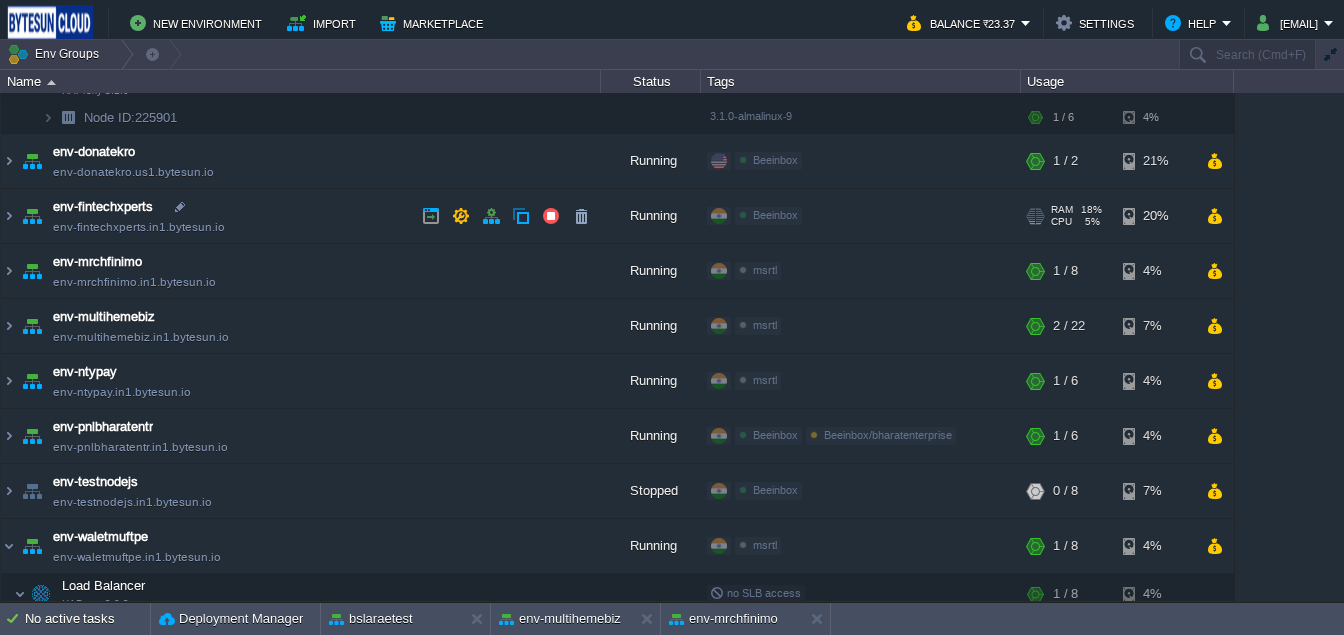 scroll, scrollTop: 613, scrollLeft: 0, axis: vertical 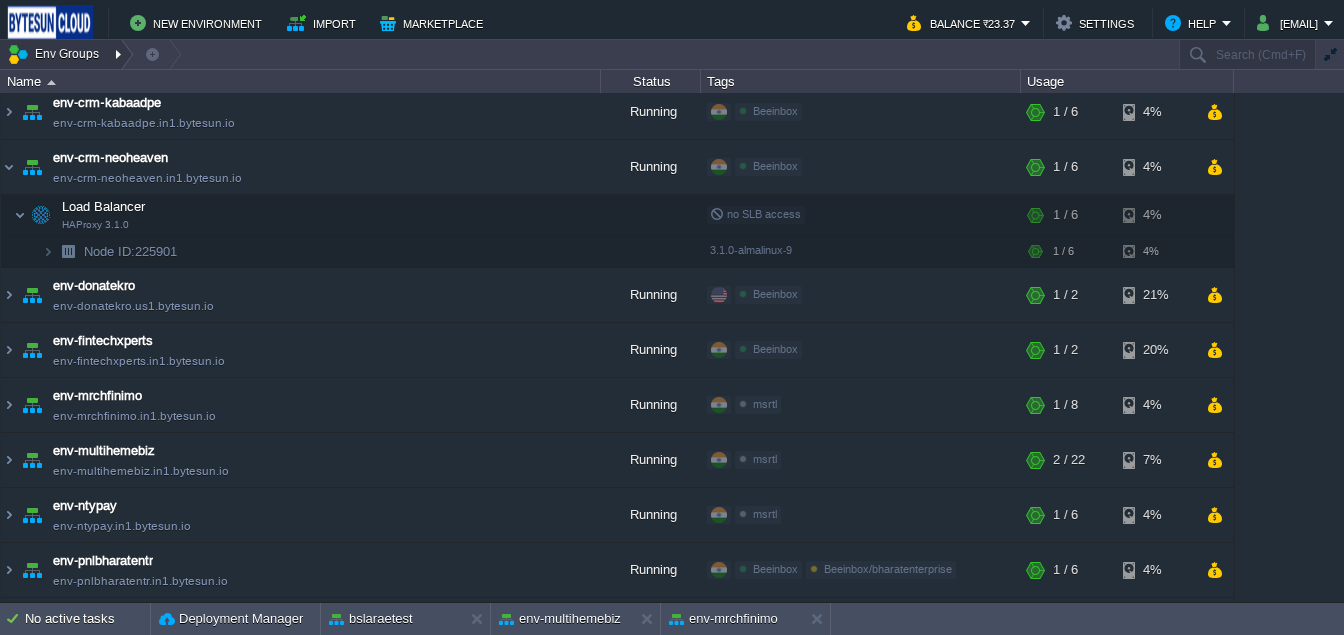 click at bounding box center (120, 54) 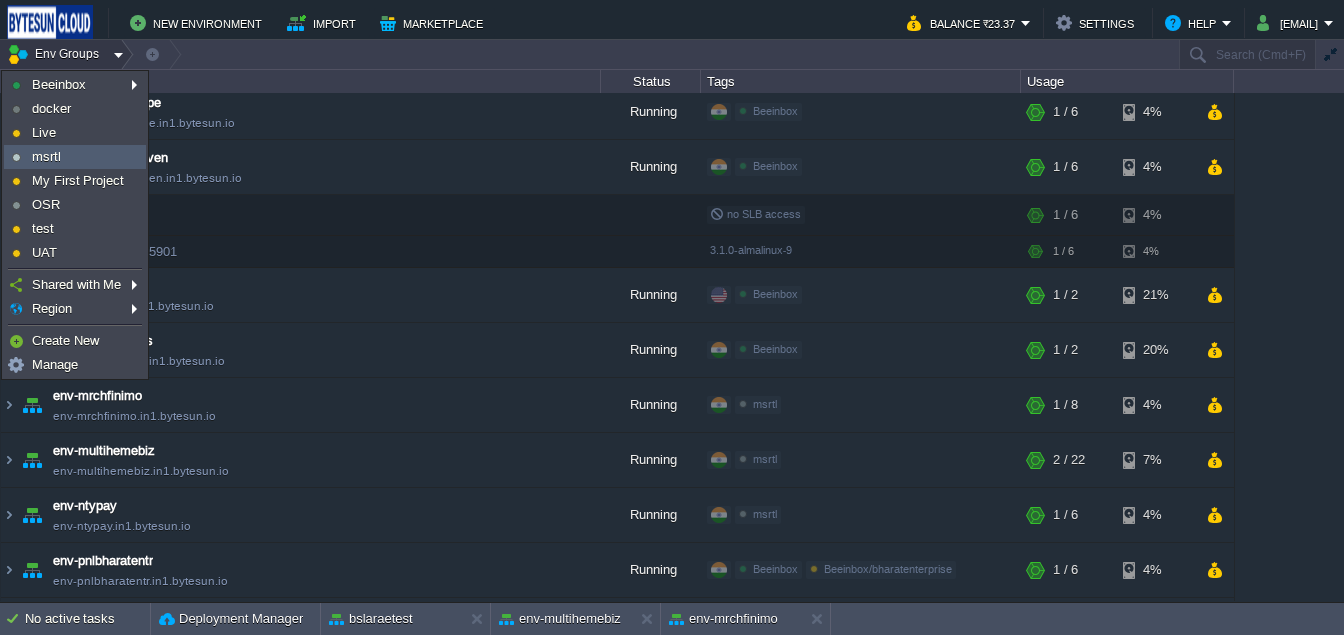 click on "msrtl" at bounding box center [46, 156] 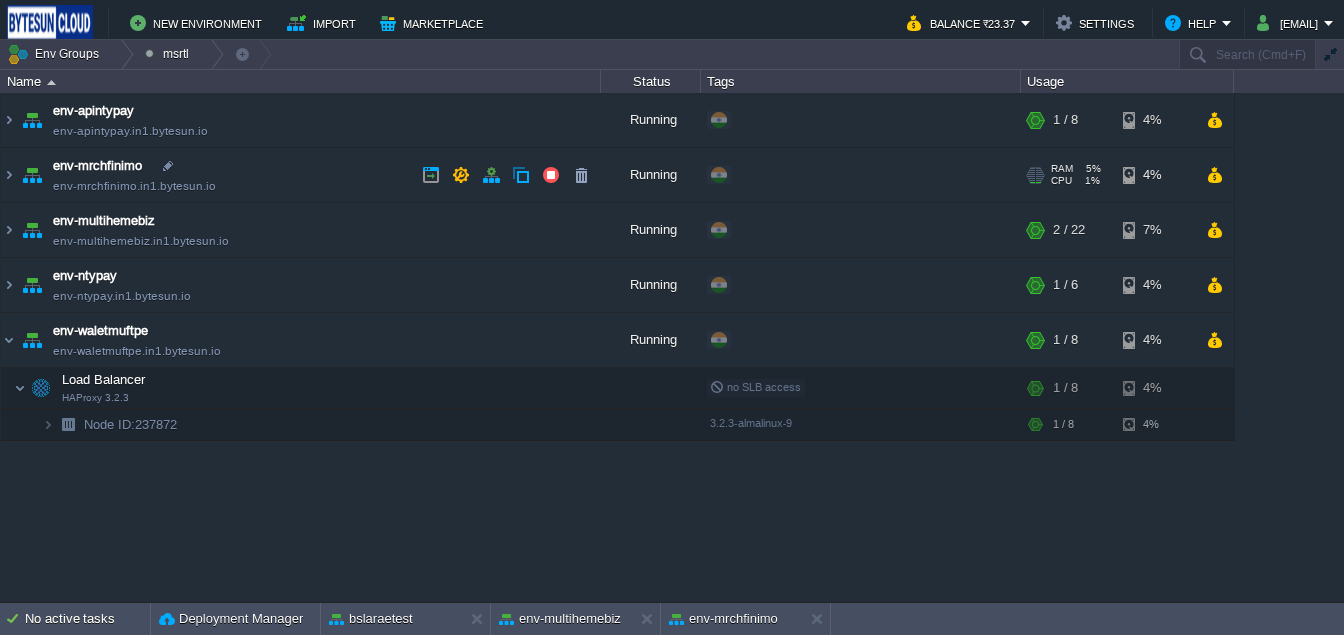 scroll, scrollTop: 0, scrollLeft: 0, axis: both 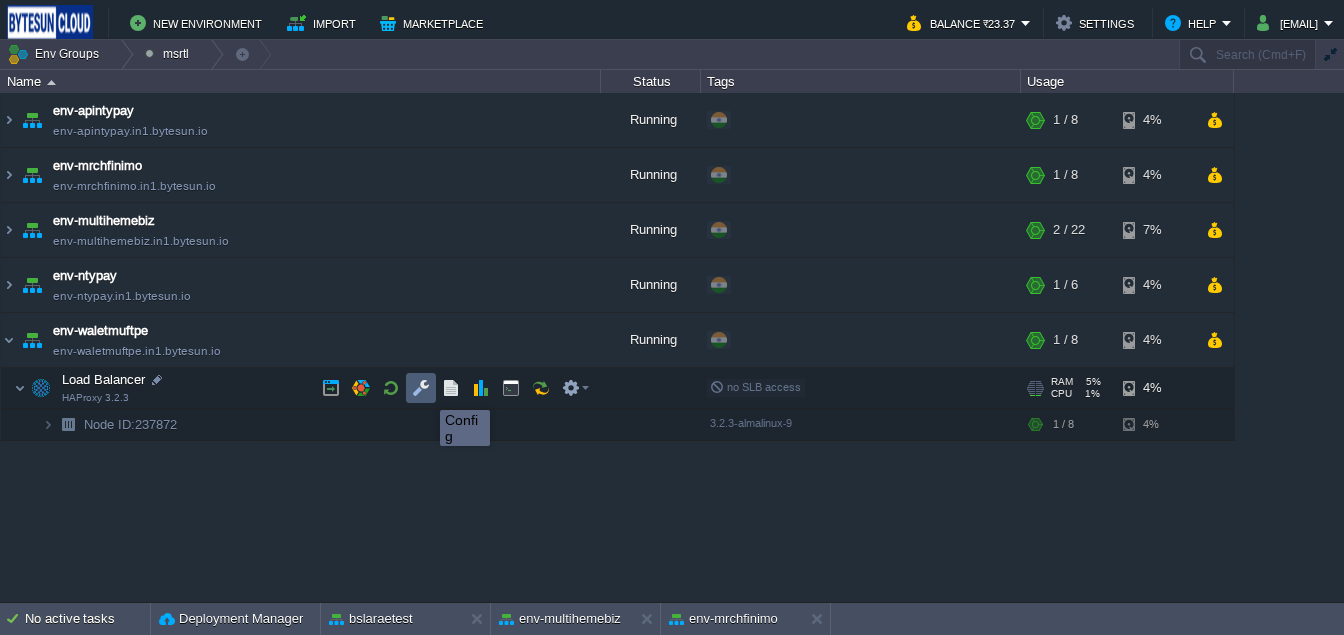 click at bounding box center [421, 388] 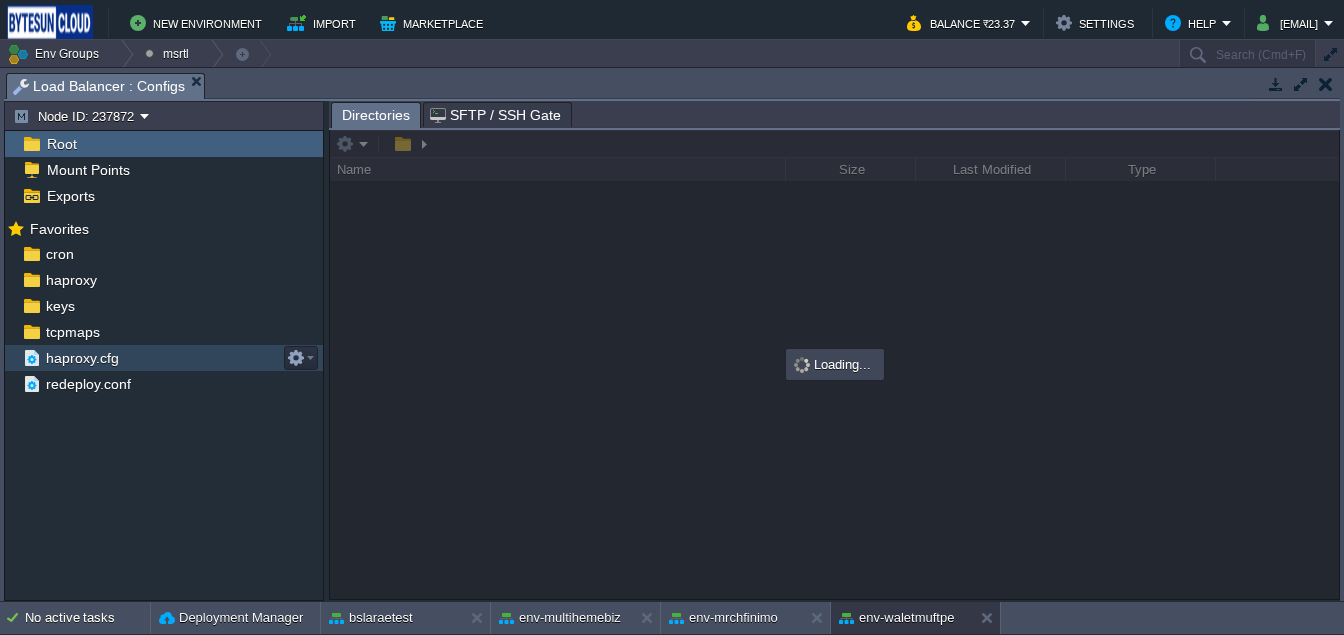 click on "haproxy.cfg" at bounding box center (82, 358) 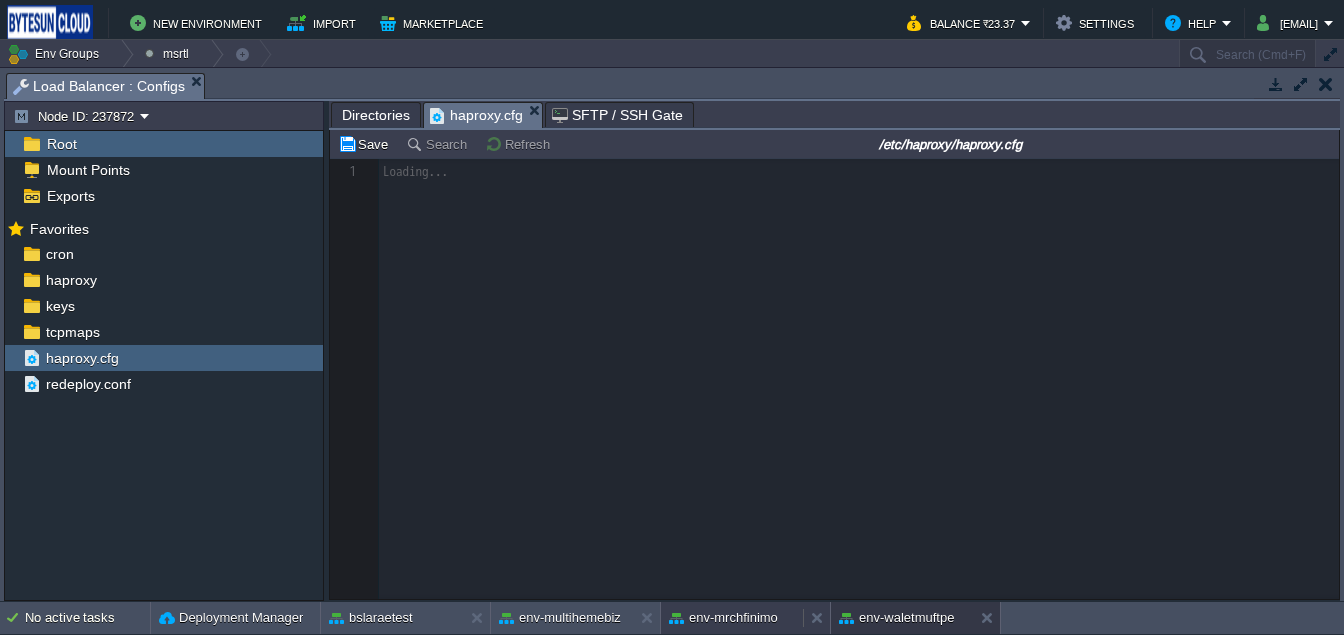 click on "env-mrchfinimo" at bounding box center [723, 618] 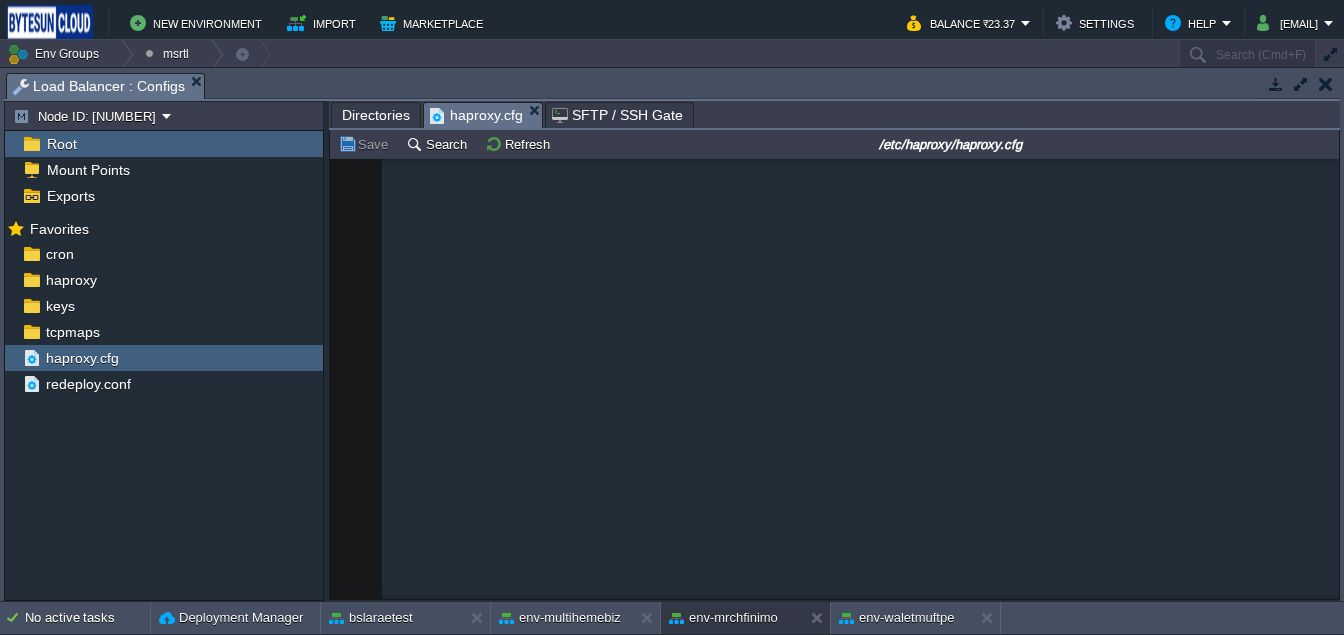 scroll, scrollTop: 1480, scrollLeft: 0, axis: vertical 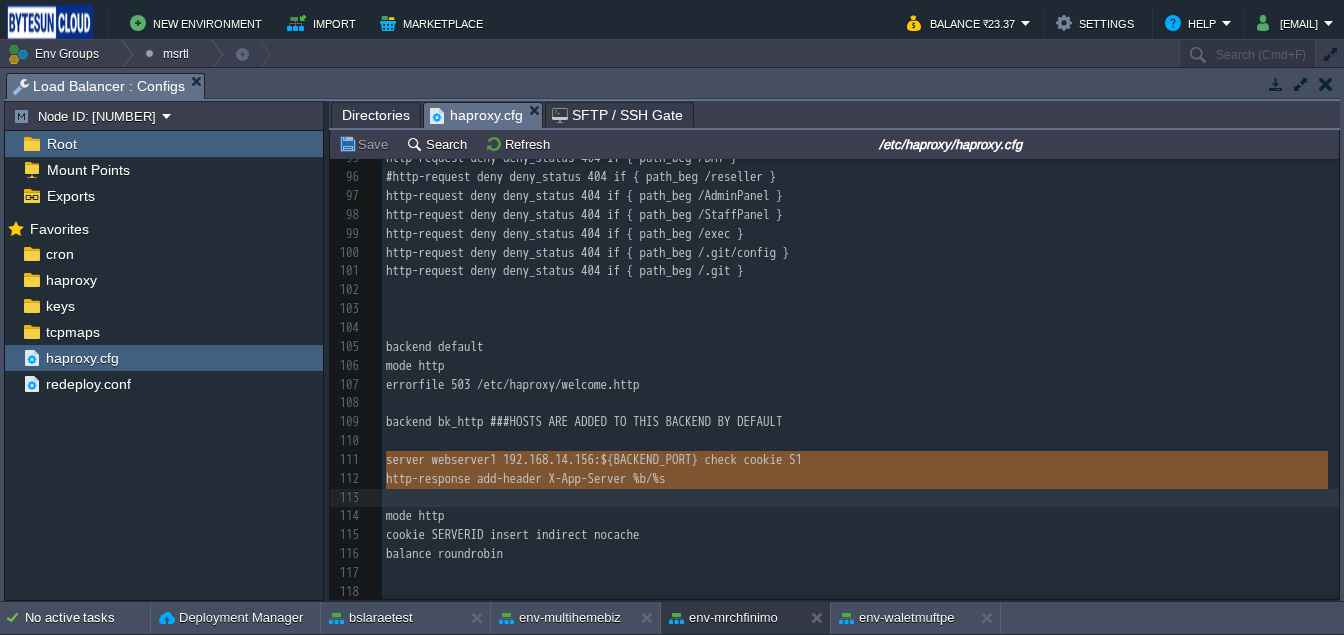 type on "server webserver1 192.168.14.156:[PORT] check cookie S1
http-response add-header X-App-Server %b/%s
mode http
cookie SERVERID insert indirect nocache
balance roundrobin" 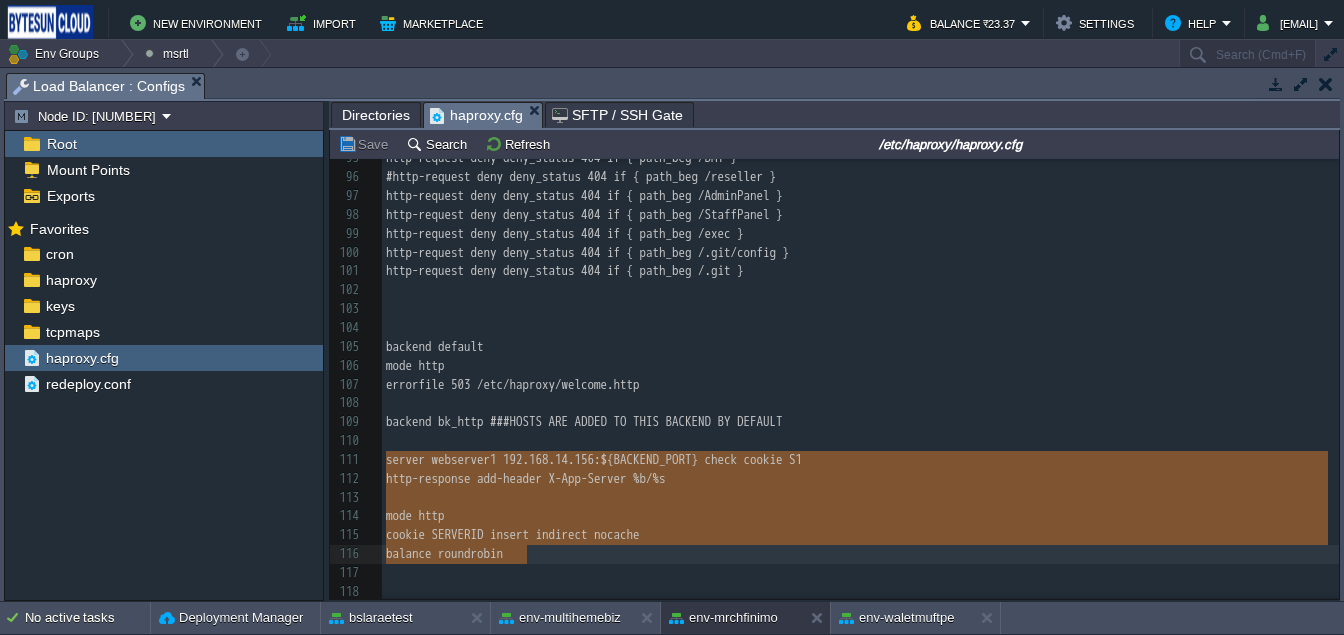 drag, startPoint x: 388, startPoint y: 453, endPoint x: 677, endPoint y: 546, distance: 303.59512 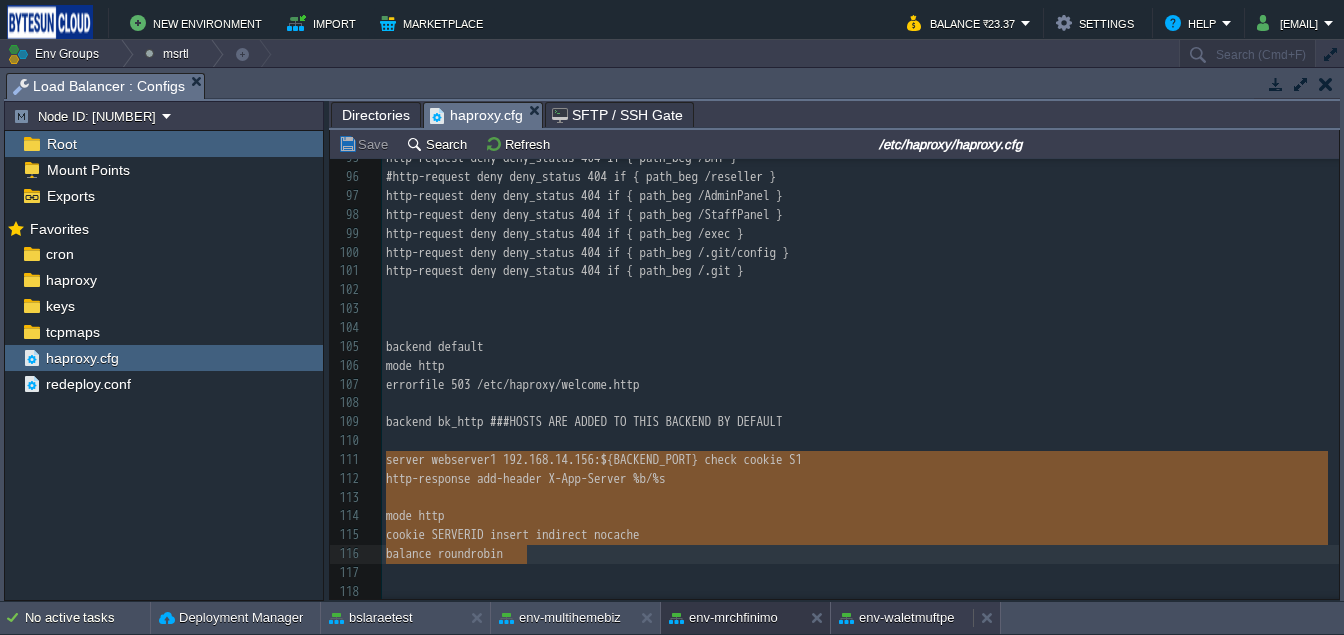 click on "env-waletmuftpe" at bounding box center [896, 618] 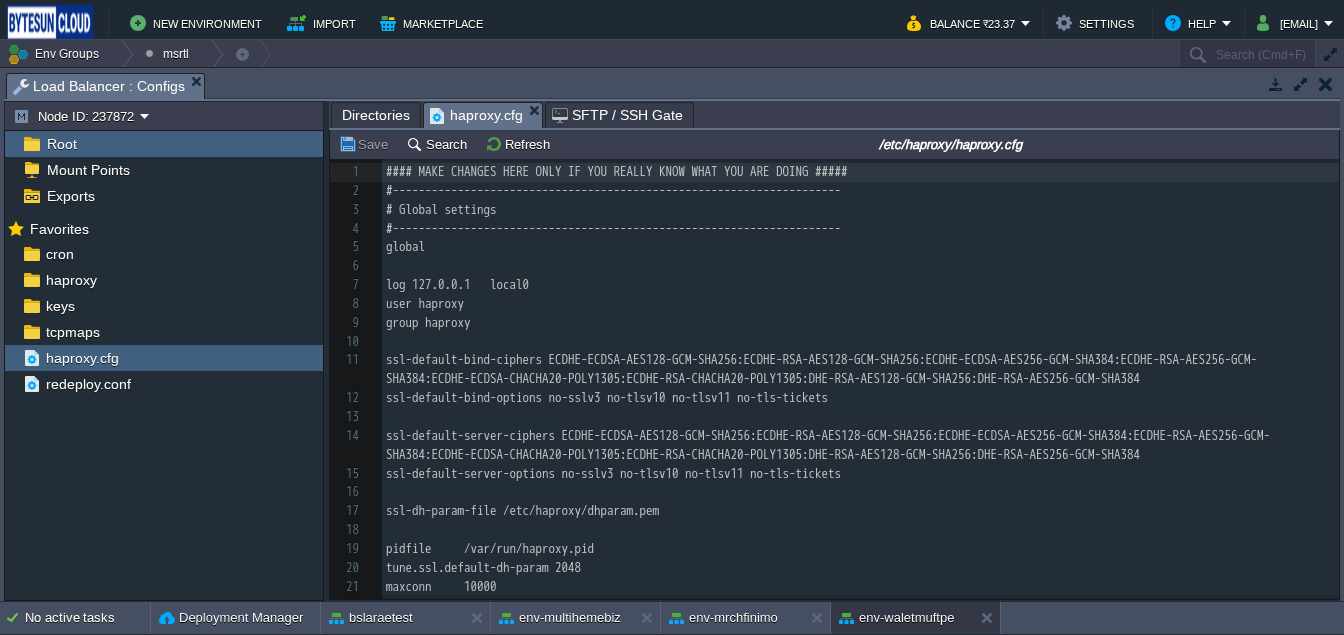 scroll, scrollTop: 376, scrollLeft: 0, axis: vertical 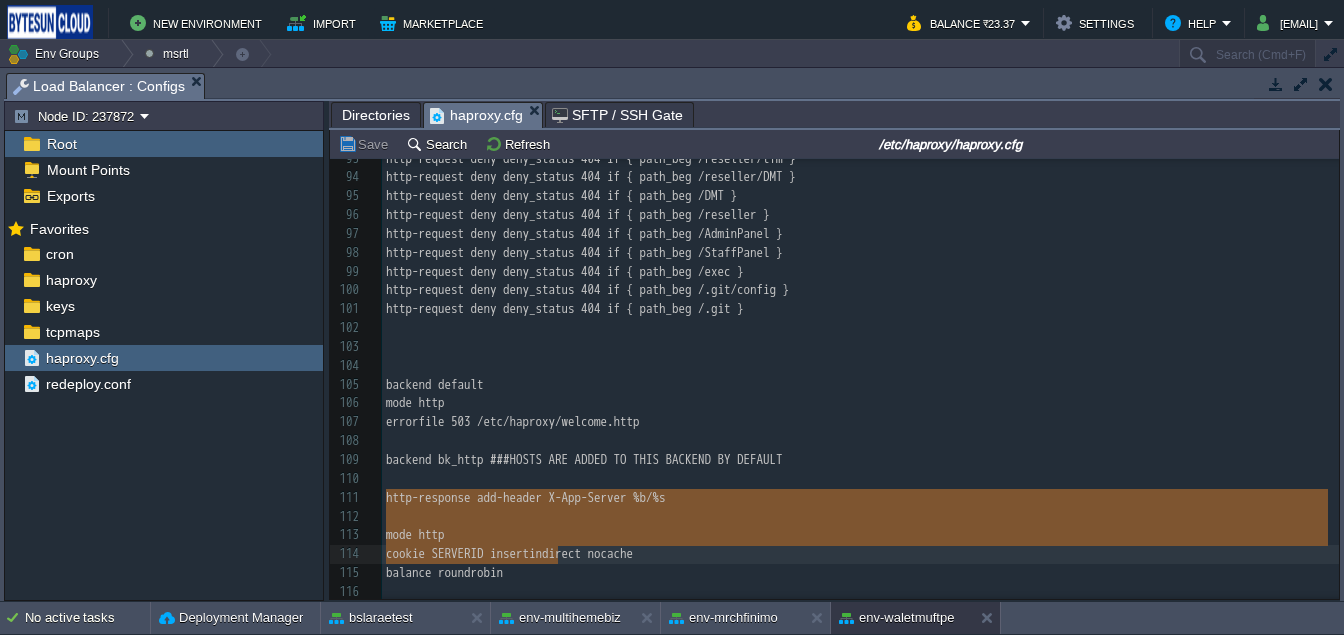 type on "http-response add-header X-App-Server %b/%s
mode http
cookie SERVERID insert indirect nocache
balance roundrobin" 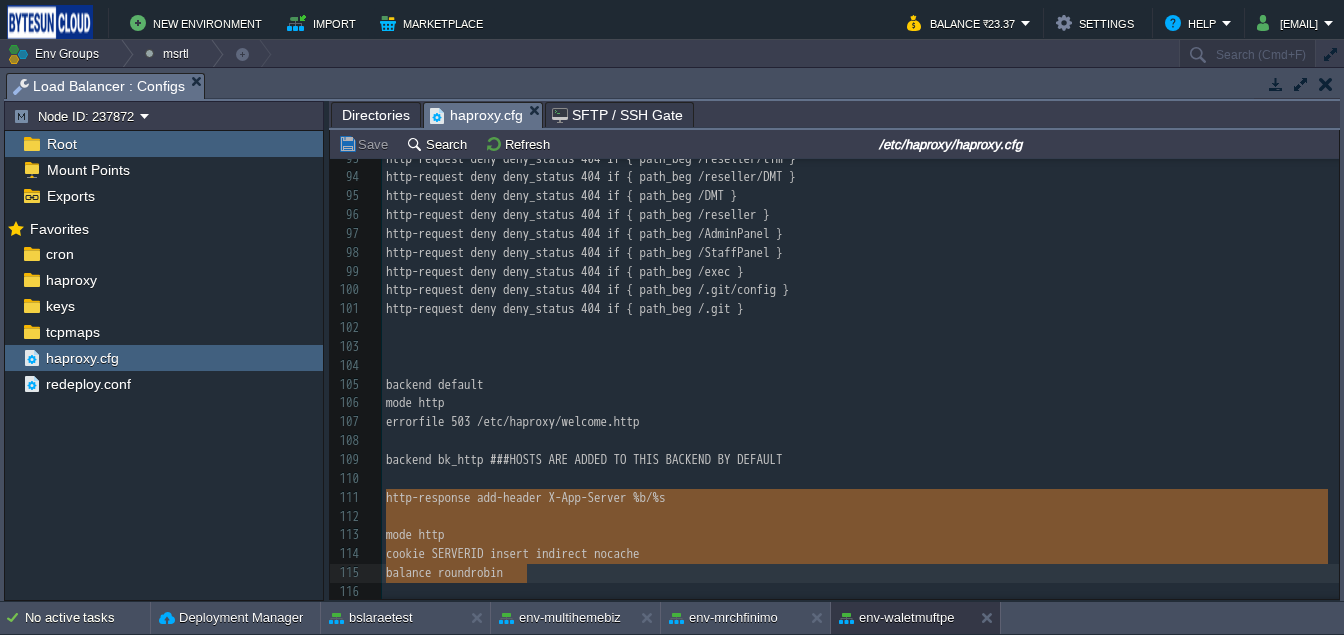 drag, startPoint x: 387, startPoint y: 485, endPoint x: 556, endPoint y: 564, distance: 186.55295 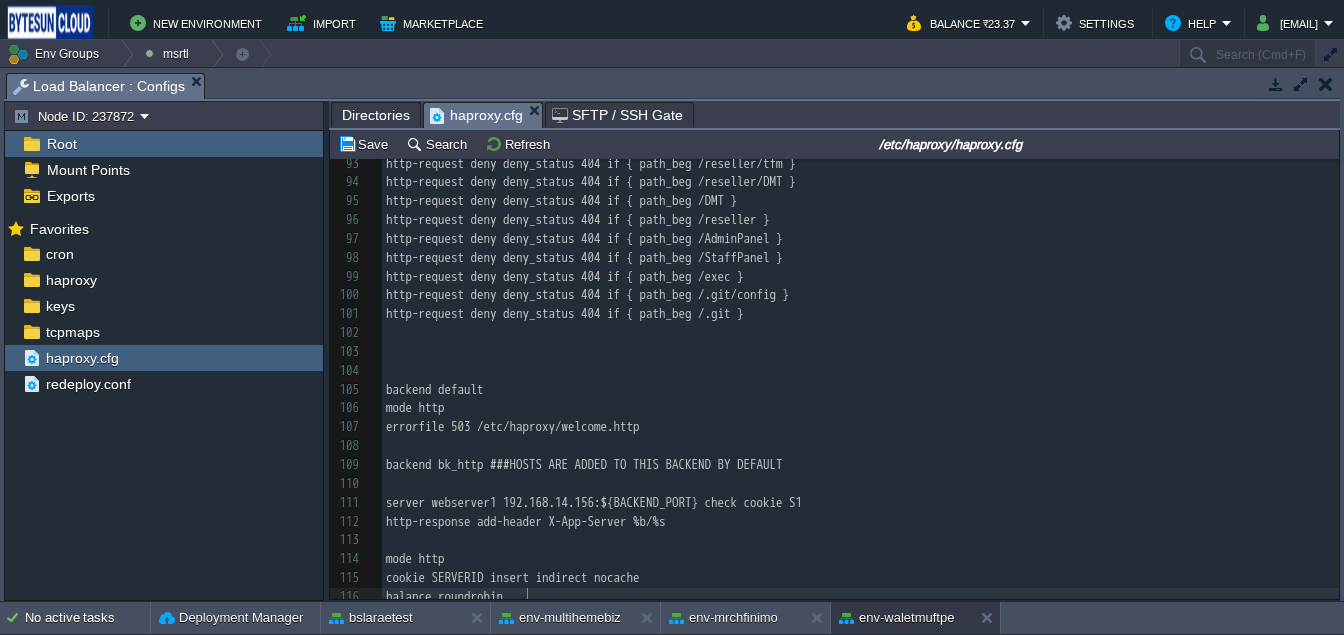 click on "xxxxxxxxxx #### MAKE CHANGES HERE ONLY IF YOU REALLY KNOW WHAT YOU ARE DOING #####   11 ssl-default-bind-ciphers ECDHE-ECDSA-AES128-GCM-SHA256:ECDHE-RSA-AES128-GCM-SHA256:ECDHE-ECDSA-AES256-GCM-SHA384:ECDHE-RSA-AES256-GCM-SHA384:ECDHE-ECDSA-CHACHA20-POLY1305:ECDHE-RSA-CHACHA20-POLY1305:DHE-RSA-AES128-GCM-SHA256:DHE-RSA-AES256-GCM-SHA384 64 #redirect scheme https if !{ ssl_fc } 65 default_backend default 66 ​ 67 # Block requests to /AdminPanel/*.php 68 acl restricted_path path_beg /AdminPanel 69 acl restricted_path path_beg /StaffPanel 70 acl restricted_path path_beg /test 71 acl restricted_path path_beg /fos 72 #acl restricted_path path_beg /dmt 73 acl restricted_path path_beg /reseller 74 acl restricted_path path_beg /.git 75 acl restricted_path path_beg /.git/config 76 acl restricted_path path_beg /ecollect 77 acl restricted_path path_beg /ecollectionapi 78 acl restricted_path path_beg /login___ 79 acl restricted_path path_beg /distributor-----__ 80 #acl php_extension path_end .php 81 82 ​ 83 84 85 86" at bounding box center (860, 117) 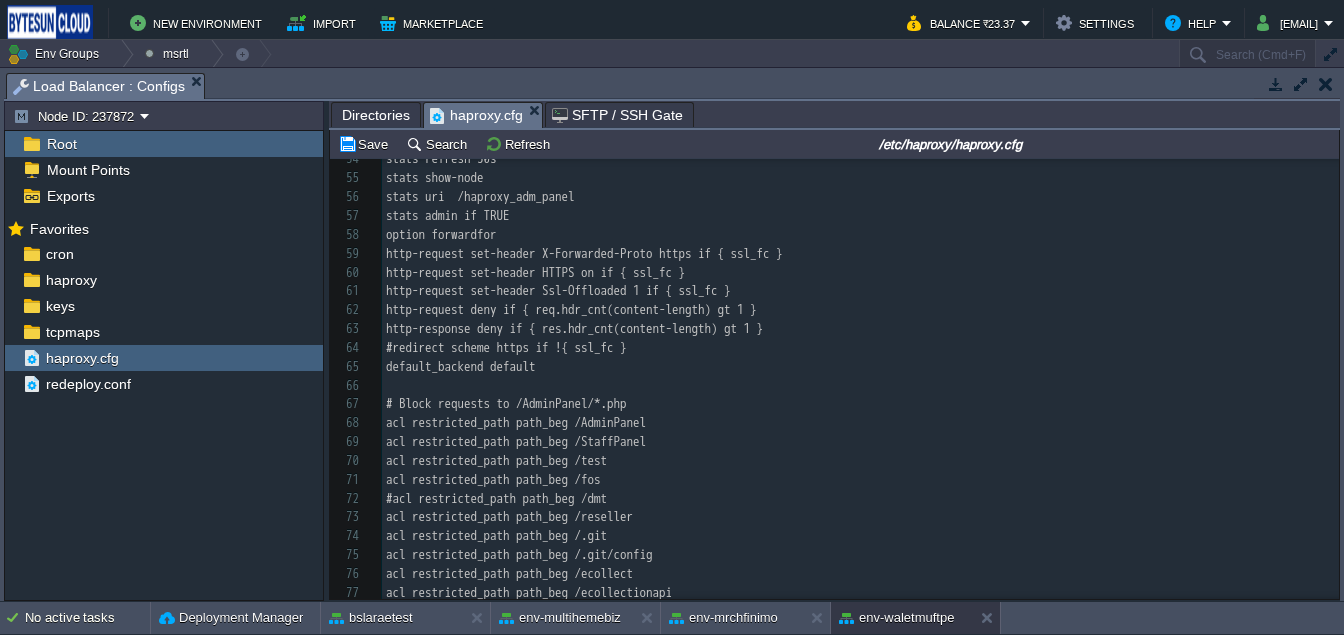 click on "xxxxxxxxxx backend  bk_http  ###HOSTS ARE ADDED TO THIS BACKEND BY DEFAULT 44 timeout check           10s 45 maxconn                 10000 46 ​ 47 frontend ft_http 48 ​ 49 bind :::80 v4v6 50 bind :::443 v4v6 ssl crt /var/lib/jelastic/SSL/jelastic.pem alpn h2,http/1.1 51 mode http 52 stats enable 53 stats auth admin:[PASSWORD] 54 stats refresh 30s 55 stats show-node 56 stats uri  /haproxy_adm_panel 57 stats admin if TRUE 58 option forwardfor 59 http-request set-header X-Forwarded-Proto https if { ssl_fc } 60 http-request set-header HTTPS on if { ssl_fc } 61 http-request set-header Ssl-Offloaded 1 if { ssl_fc } 62 http-request deny if { req.hdr_cnt(content-length) gt 1 } 63 http-response deny if { res.hdr_cnt(content-length) gt 1 } 64 #redirect scheme https if !{ ssl_fc } 65 default_backend default 66 ​ 67 # Block requests to /AdminPanel/*.php 68 acl restricted_path path_beg /AdminPanel 69 acl restricted_path path_beg /StaffPanel 70 acl restricted_path path_beg /test 71 72 73 74 75 76 77 78" at bounding box center [860, 405] 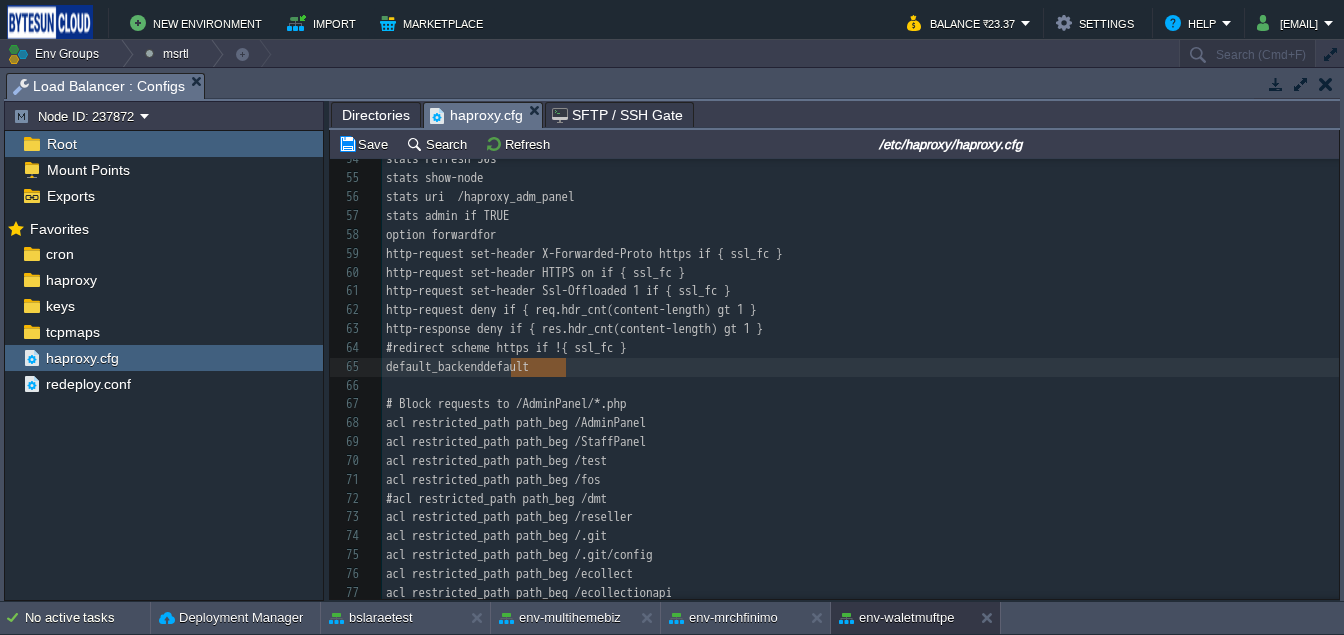 paste 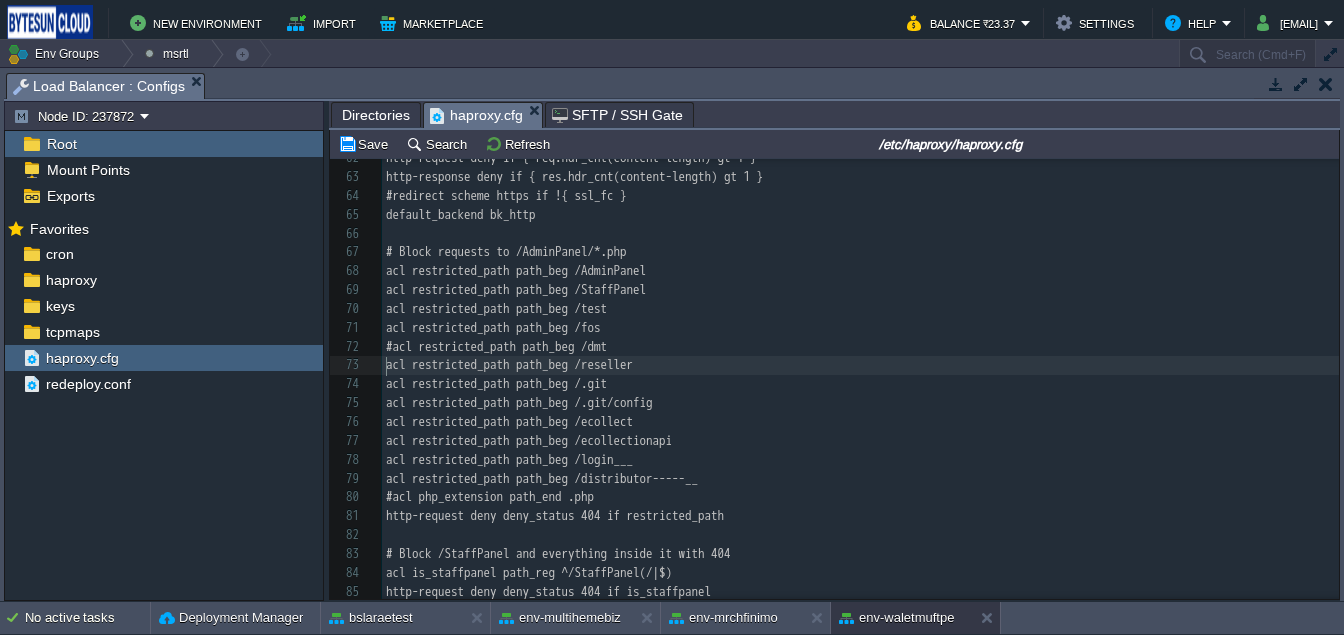 click on "acl restricted_path path_beg /reseller" at bounding box center [860, 365] 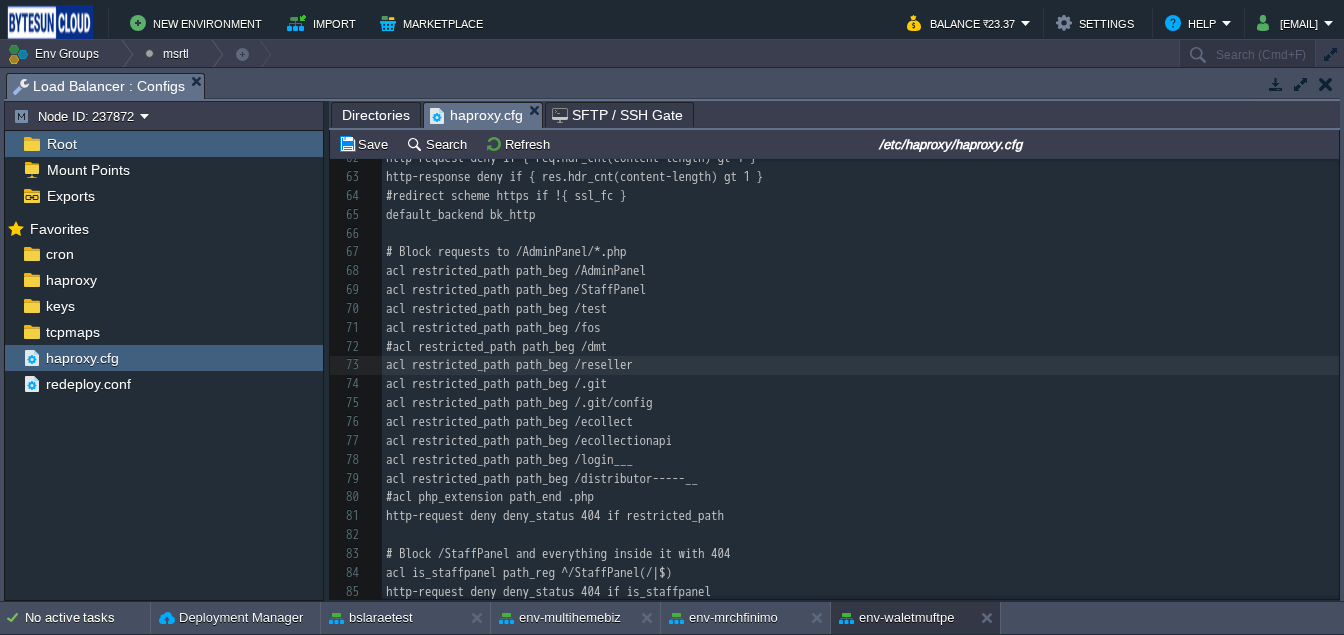 type on "$" 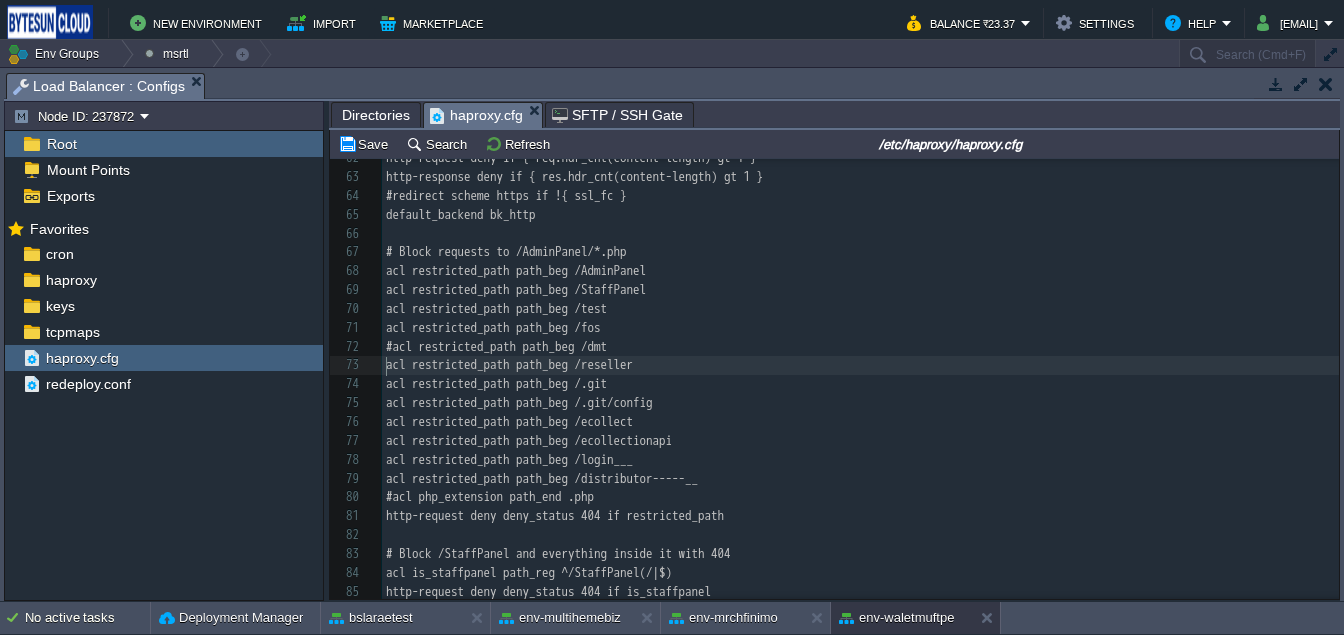 type on "#" 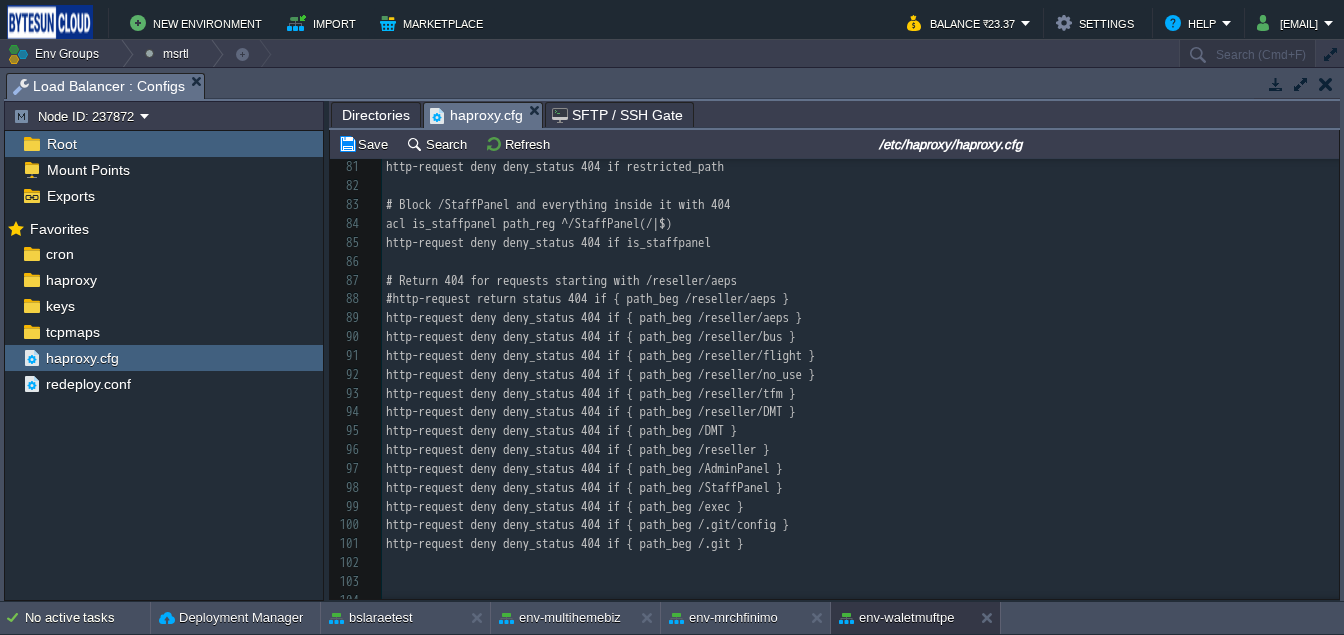 click on "xxxxxxxxxx backend  bk_http  ###HOSTS ARE ADDED TO THIS BACKEND BY DEFAULT   70 acl restricted_path path_beg /test 71 acl restricted_path path_beg /fos 72 #acl restricted_path path_beg /dmt 73 #acl restricted_path path_beg /reseller 74 acl restricted_path path_beg /.git 75 acl restricted_path path_beg /.git/config 76 acl restricted_path path_beg /ecollect 77 acl restricted_path path_beg /ecollectionapi 78 acl restricted_path path_beg /login___ 79 acl restricted_path path_beg /distributor-----__ 80 #acl php_extension path_end .php 81 http-request deny deny_status 404 if restricted_path  82 ​ 83 # Block /StaffPanel and everything inside it with 404 84 acl is_staffpanel path_reg ^/StaffPanel(/|$) 85 http-request deny deny_status 404 if is_staffpanel 86 ​ 87 # Return 404 for requests starting with /reseller/aeps 88 #http-request return status 404 if { path_beg /reseller/aeps } 89 http-request deny deny_status 404 if { path_beg /reseller/aeps } 90 91 92 93 94 95 96 97 98 99 100 101 102 ​ 103 ​ 104 ​ 105" at bounding box center [860, 365] 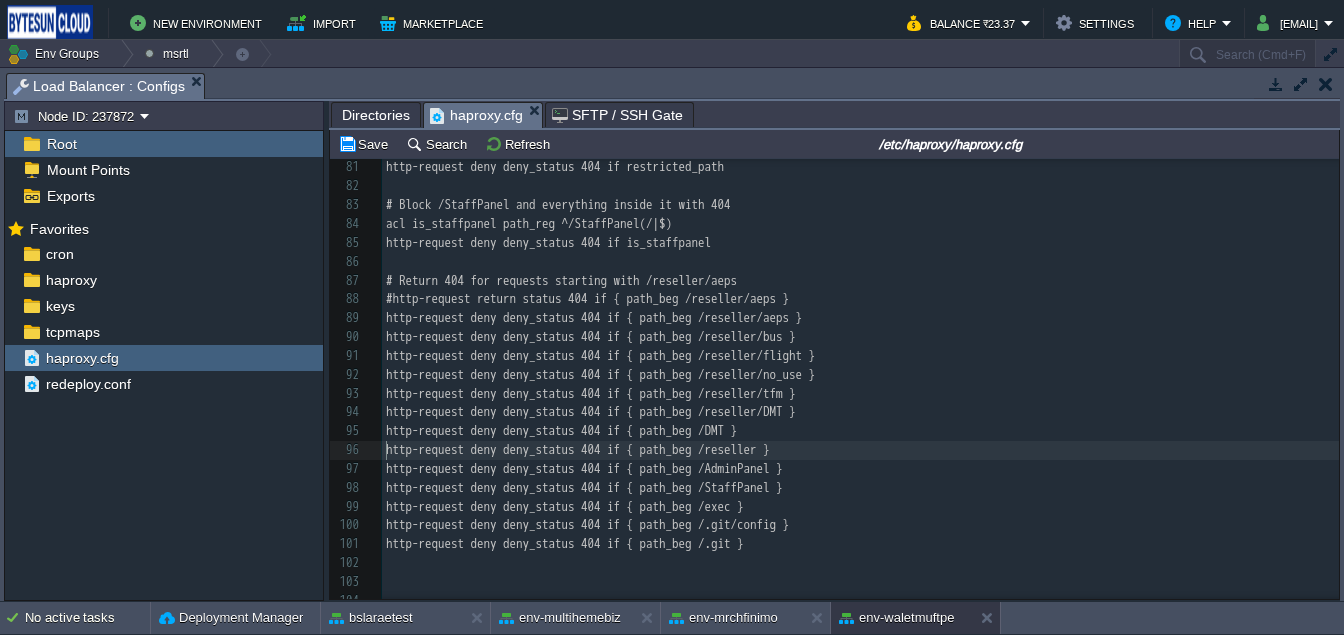 type on "$" 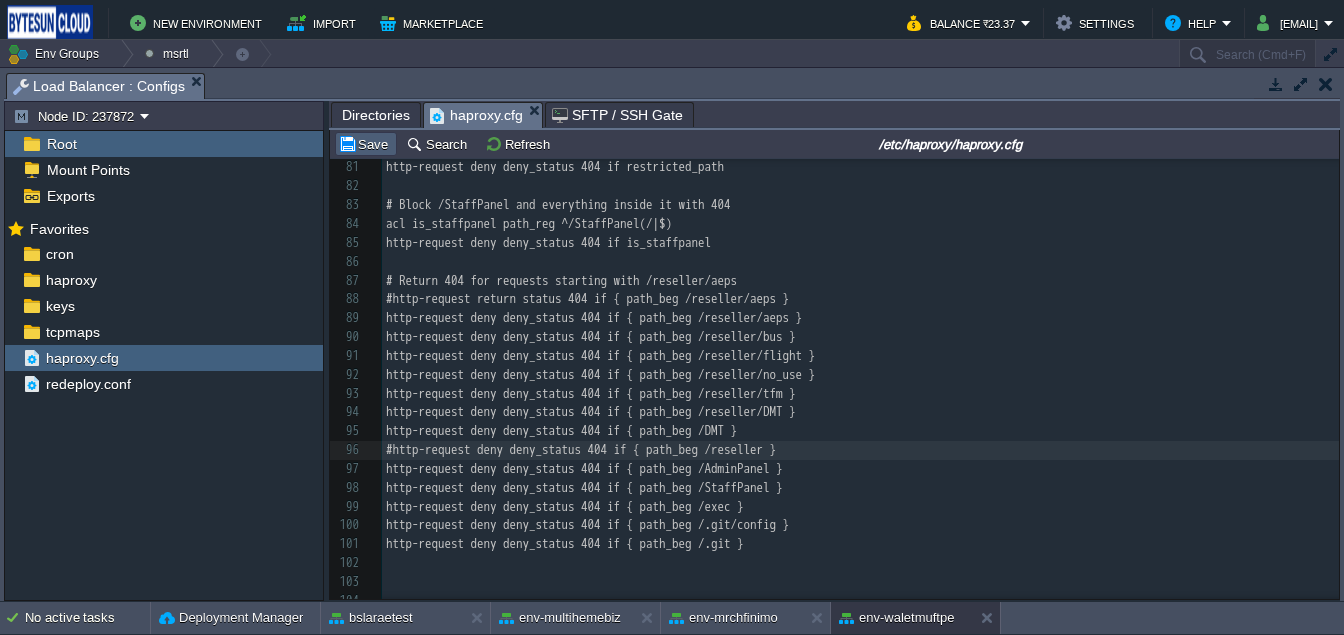 type on "#" 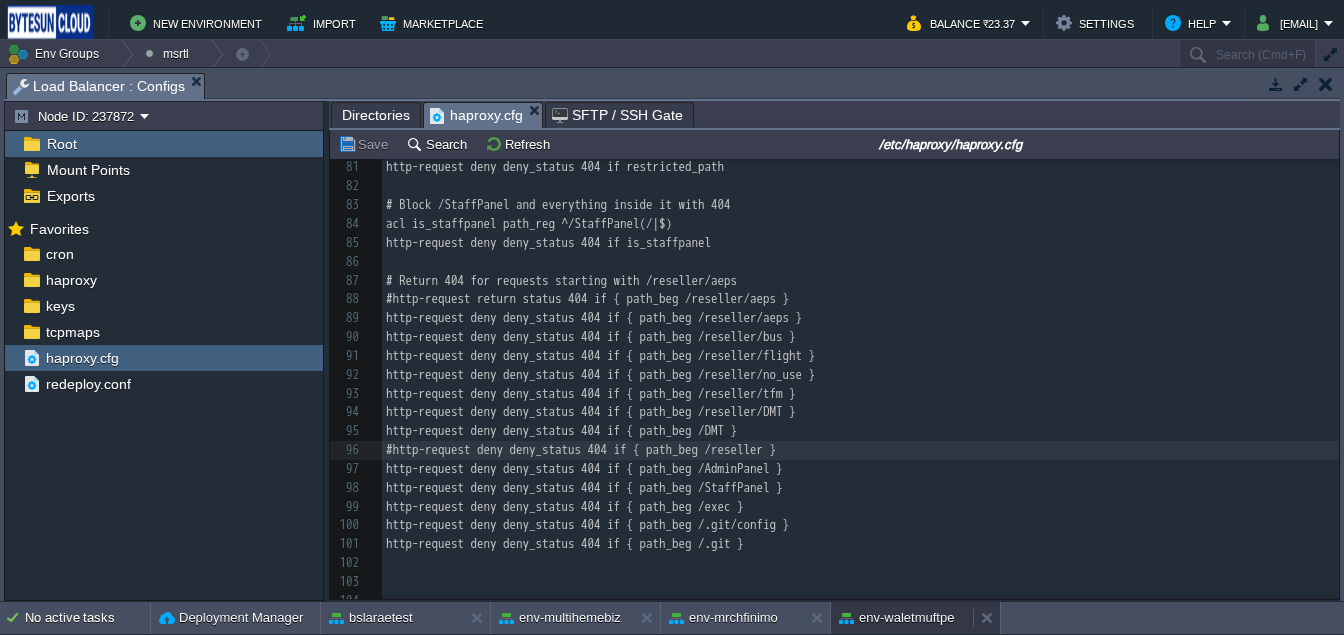 click on "env-waletmuftpe" at bounding box center (896, 618) 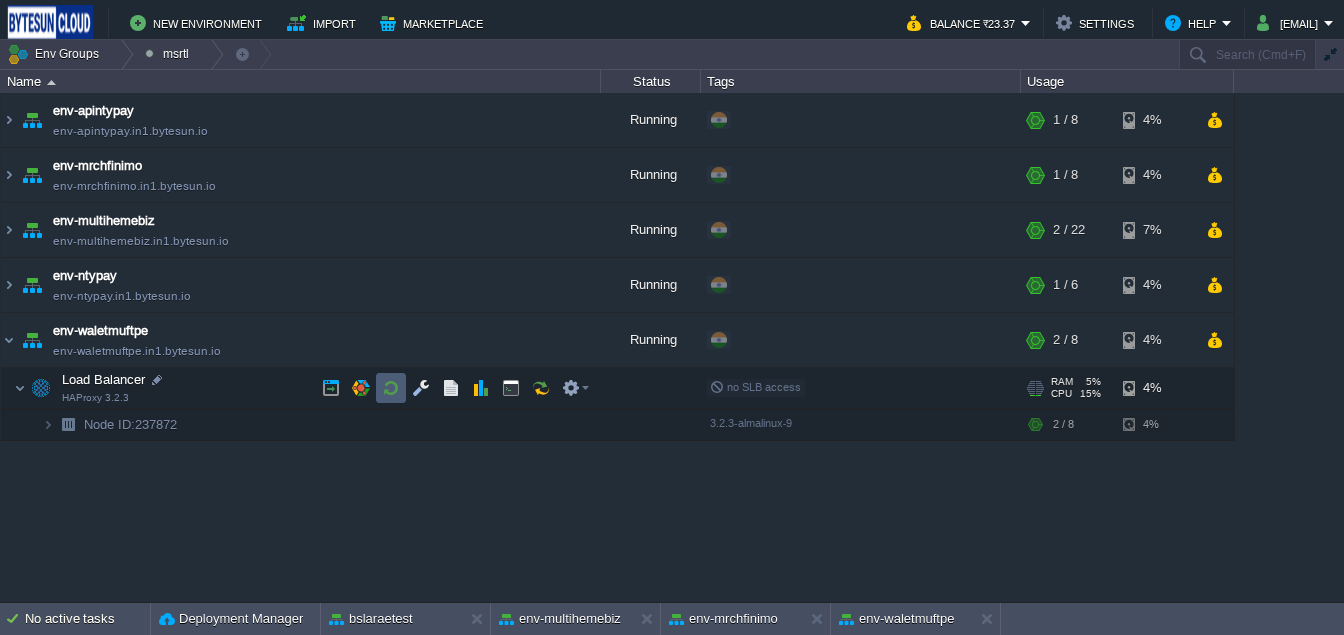 click at bounding box center [391, 388] 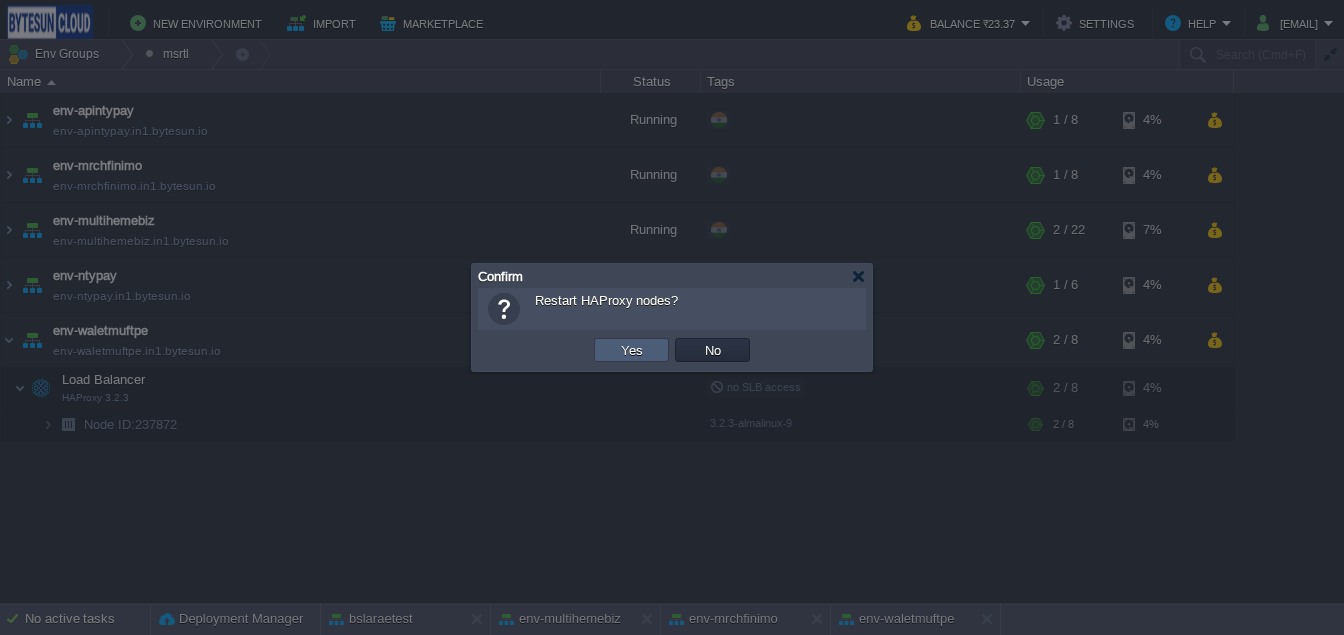 click on "Yes" at bounding box center [631, 350] 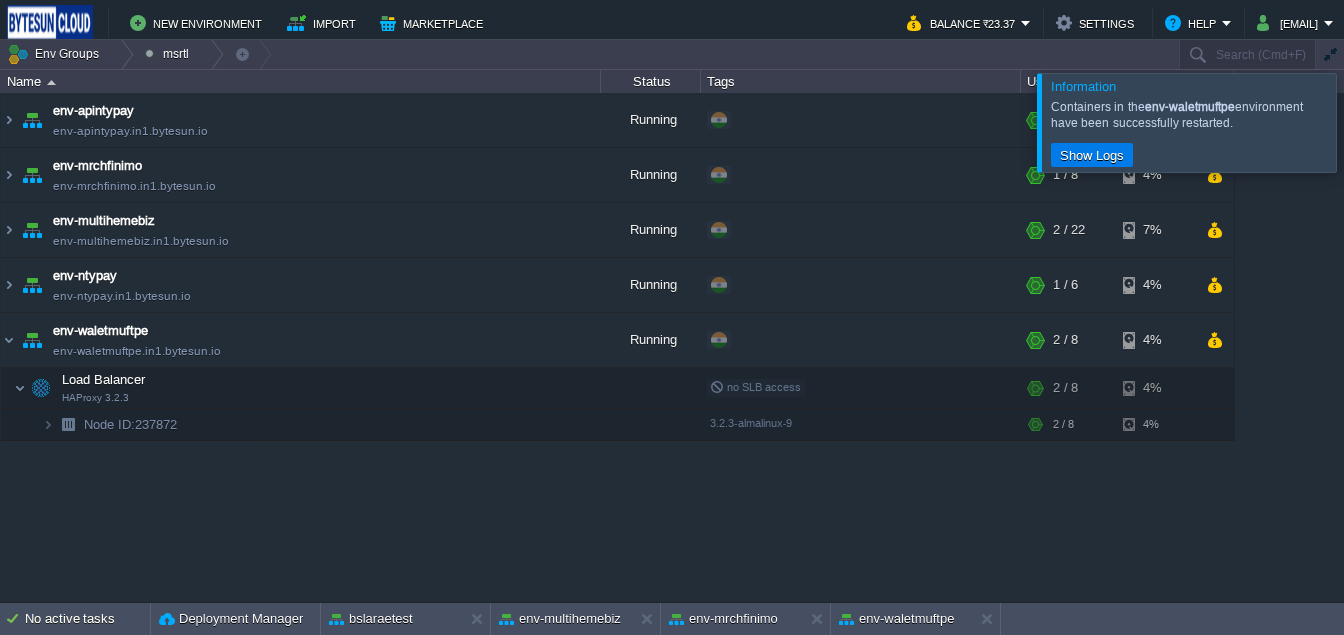 click at bounding box center (1368, 122) 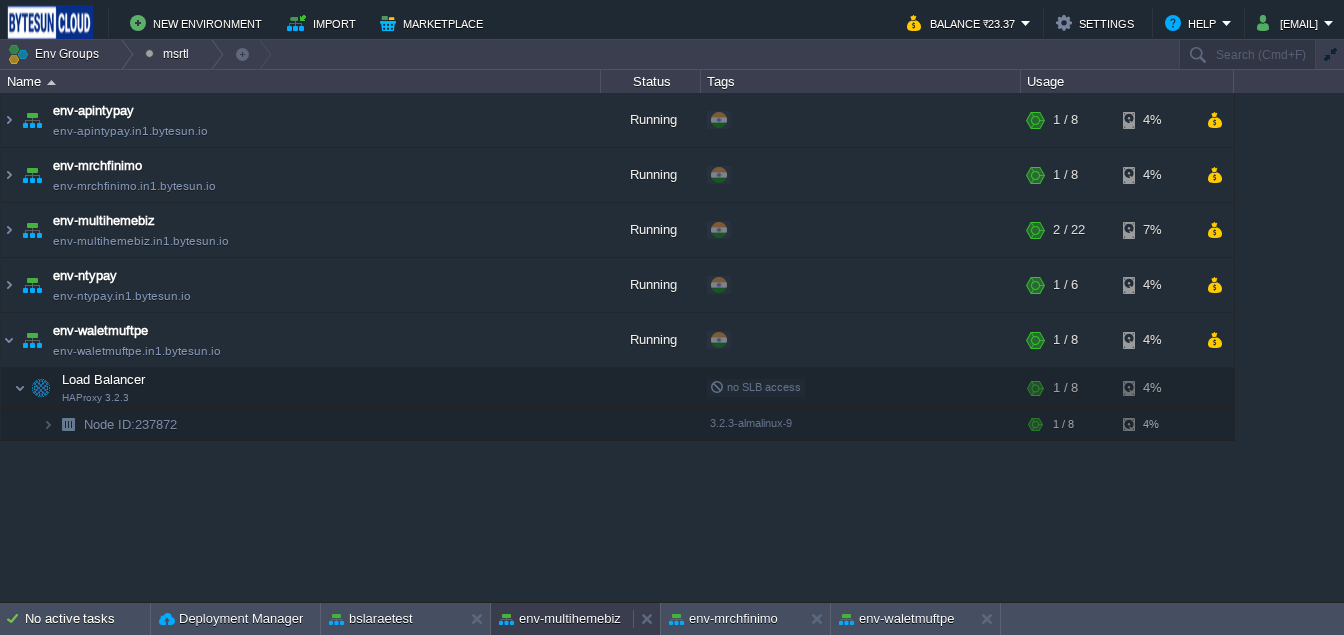 click on "env-multihemebiz" at bounding box center [560, 619] 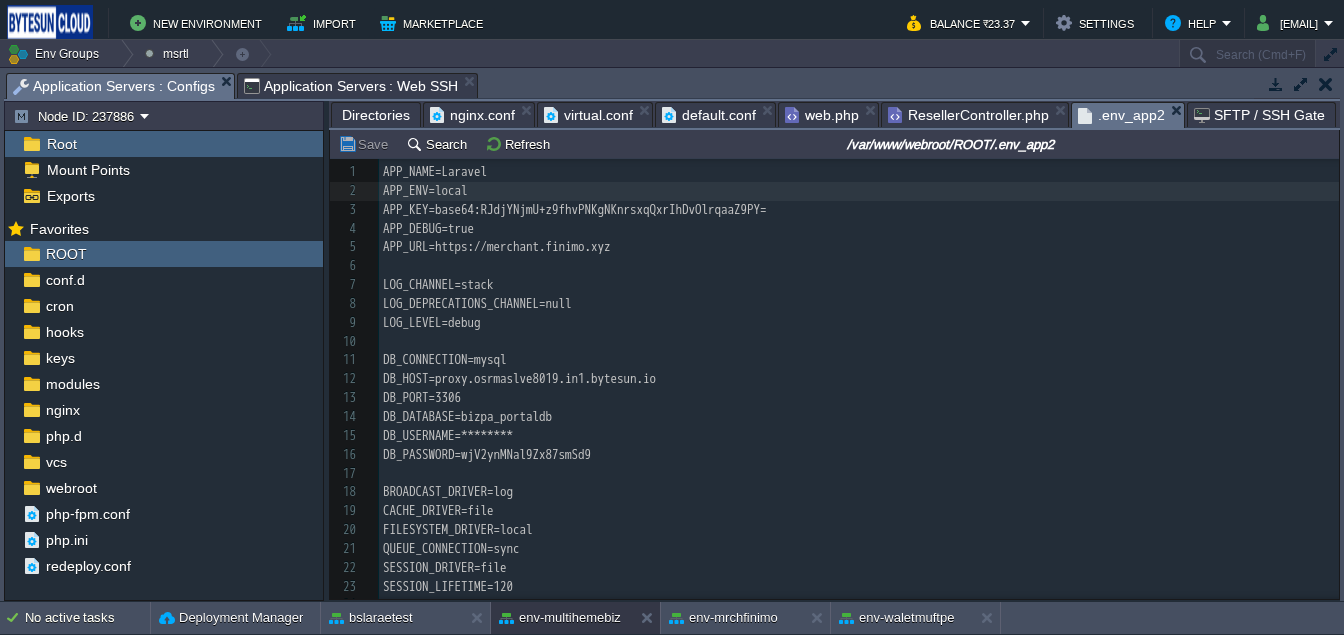 click on "Directories" at bounding box center (376, 115) 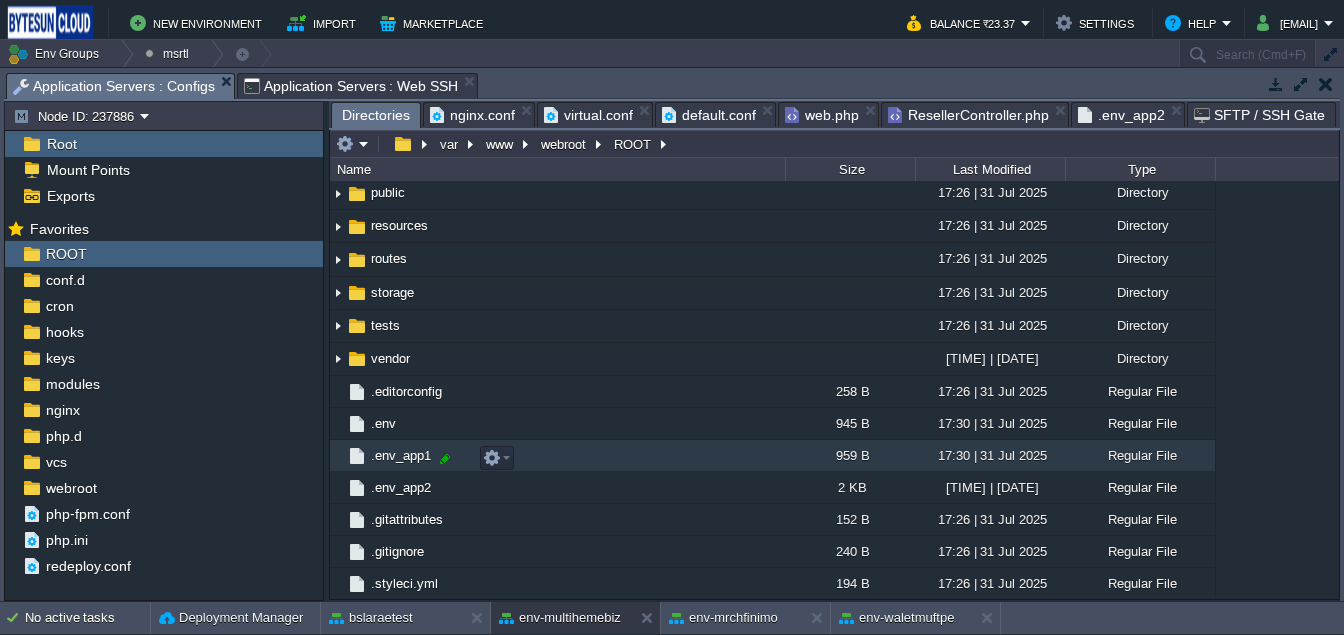 scroll, scrollTop: 200, scrollLeft: 0, axis: vertical 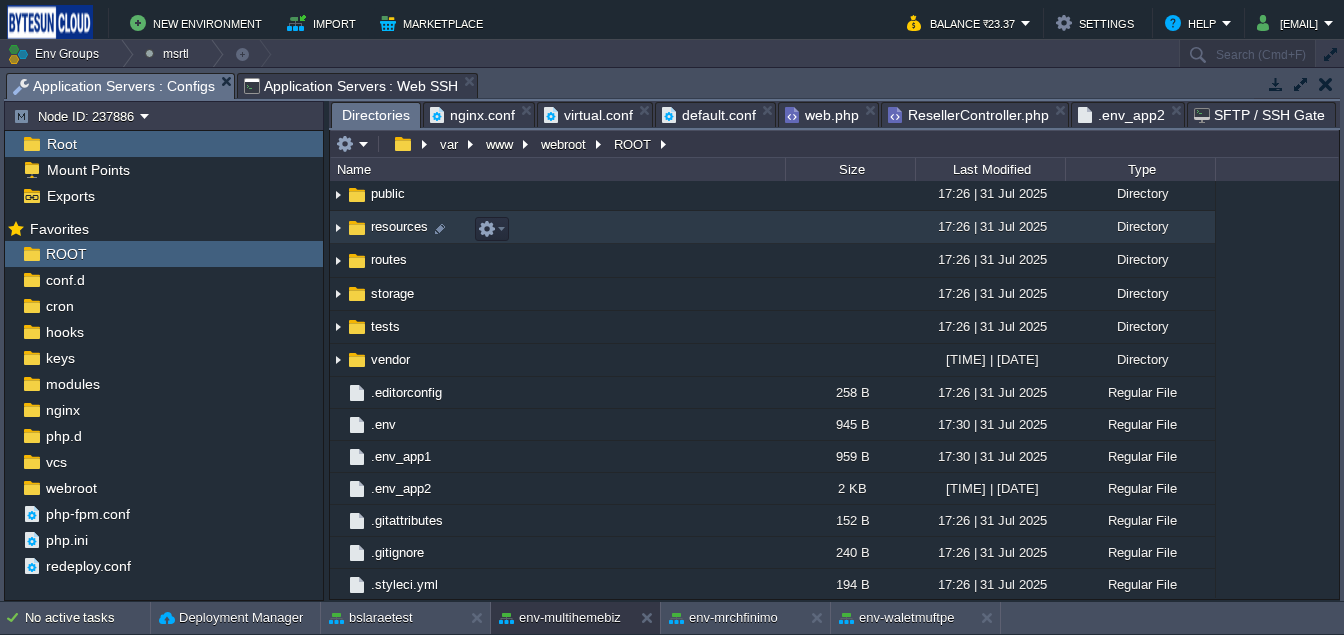 click at bounding box center (338, 227) 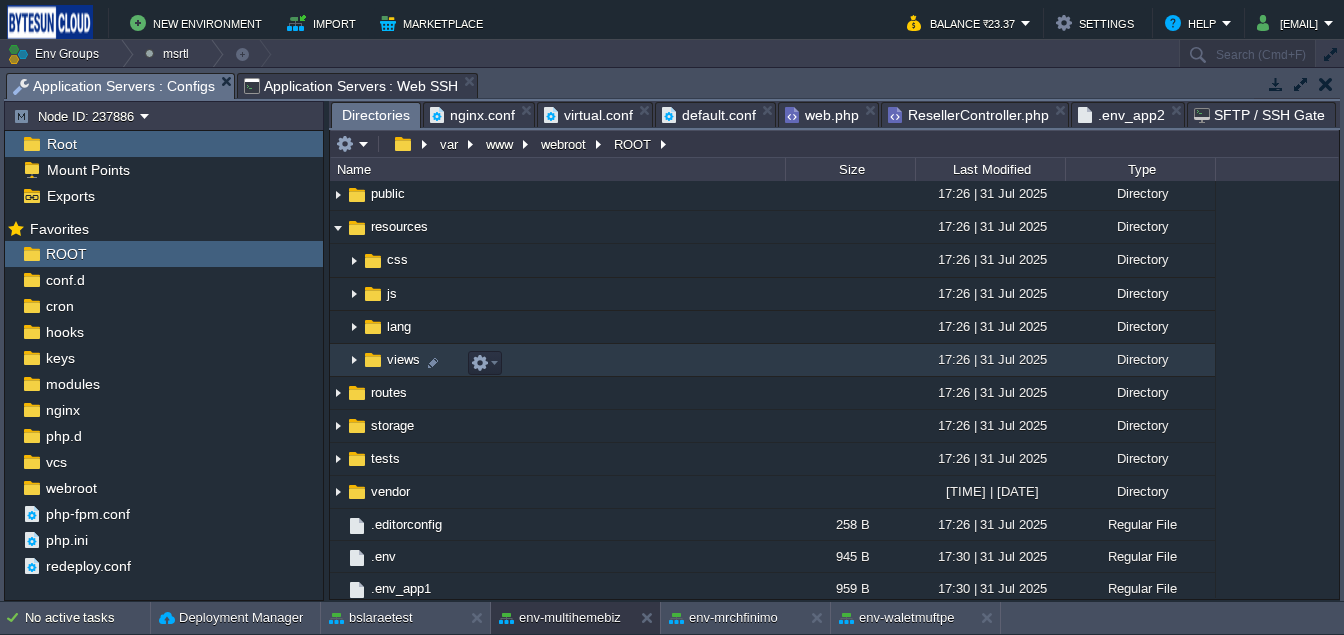 click at bounding box center (354, 360) 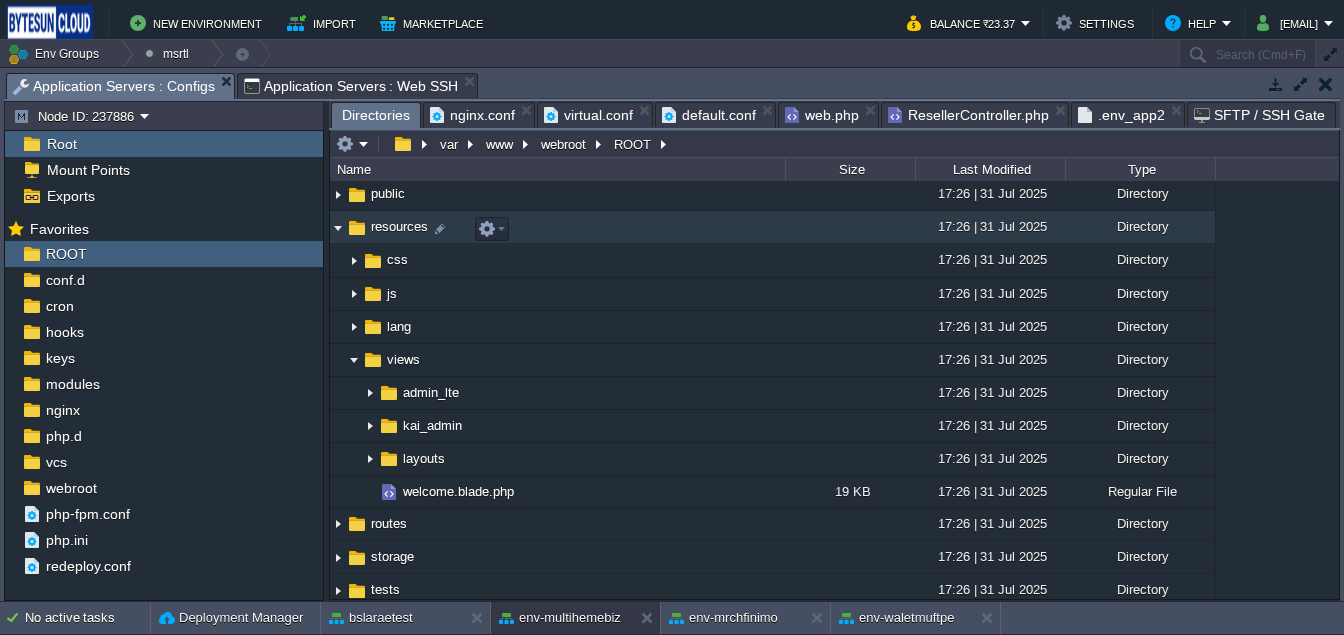 click at bounding box center [338, 227] 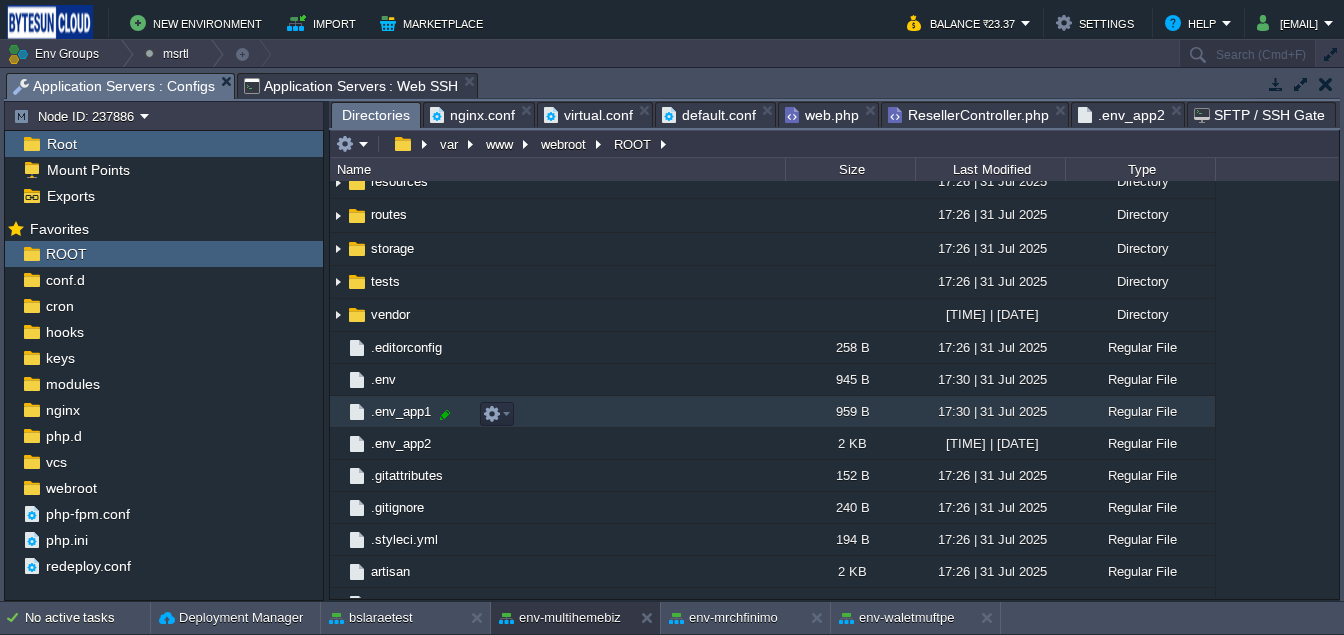 scroll, scrollTop: 248, scrollLeft: 0, axis: vertical 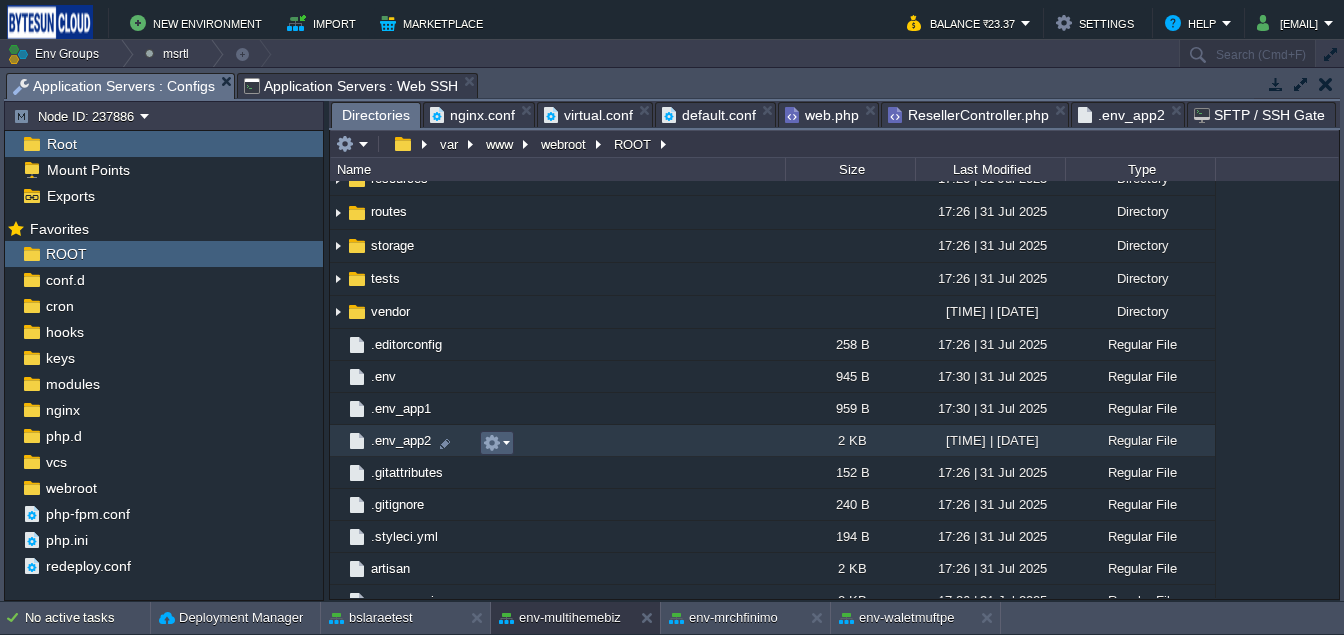 click at bounding box center [492, 443] 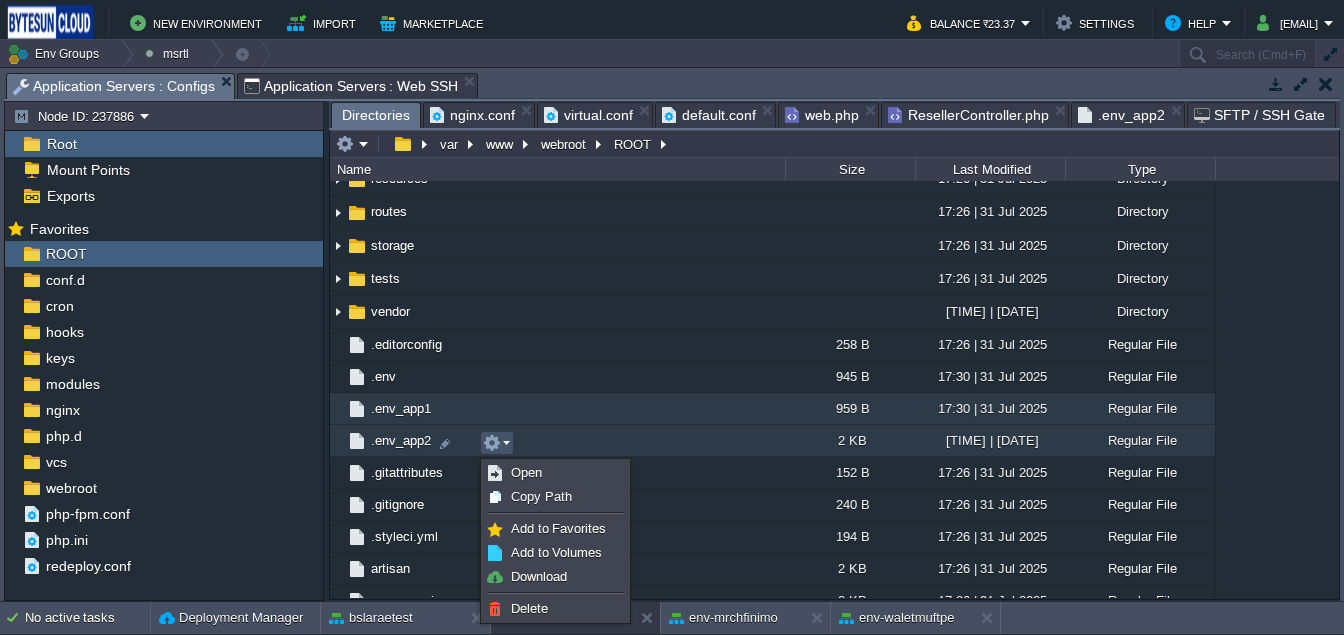 click on ".. .git 17:26   |   31 Jul 2025 Directory app 17:26   |   31 Jul 2025 Directory bootstrap 17:26   |   31 Jul 2025 Directory config 17:26   |   31 Jul 2025 Directory database 17:26   |   31 Jul 2025 Directory public 17:26   |   31 Jul 2025 Directory resources 17:26   |   31 Jul 2025 Directory .. css 17:26   |   31 Jul 2025 Directory js 17:26   |   31 Jul 2025 Directory lang 17:26   |   31 Jul 2025 Directory views 17:26   |   31 Jul 2025 Directory .. admin_lte 17:26   |   31 Jul 2025 Directory kai_admin 17:26   |   31 Jul 2025 Directory layouts 17:26   |   31 Jul 2025 Directory welcome.blade.php 19 KB 17:26   |   31 Jul 2025 Regular File routes 17:26   |   31 Jul 2025 Directory storage 17:26   |   31 Jul 2025 Directory tests 17:26   |   31 Jul 2025 Directory vendor 17:43   |   31 Jul 2025 Directory .editorconfig 258 B 17:26   |   31 Jul 2025 Regular File .env 945 B 17:30   |   31 Jul 2025 Regular File .env_app1 959 B 17:30   |   31 Jul 2025 Regular File .env_app2 2 KB 21:34   |   31 Jul 2025 Regular File" at bounding box center [834, 389] 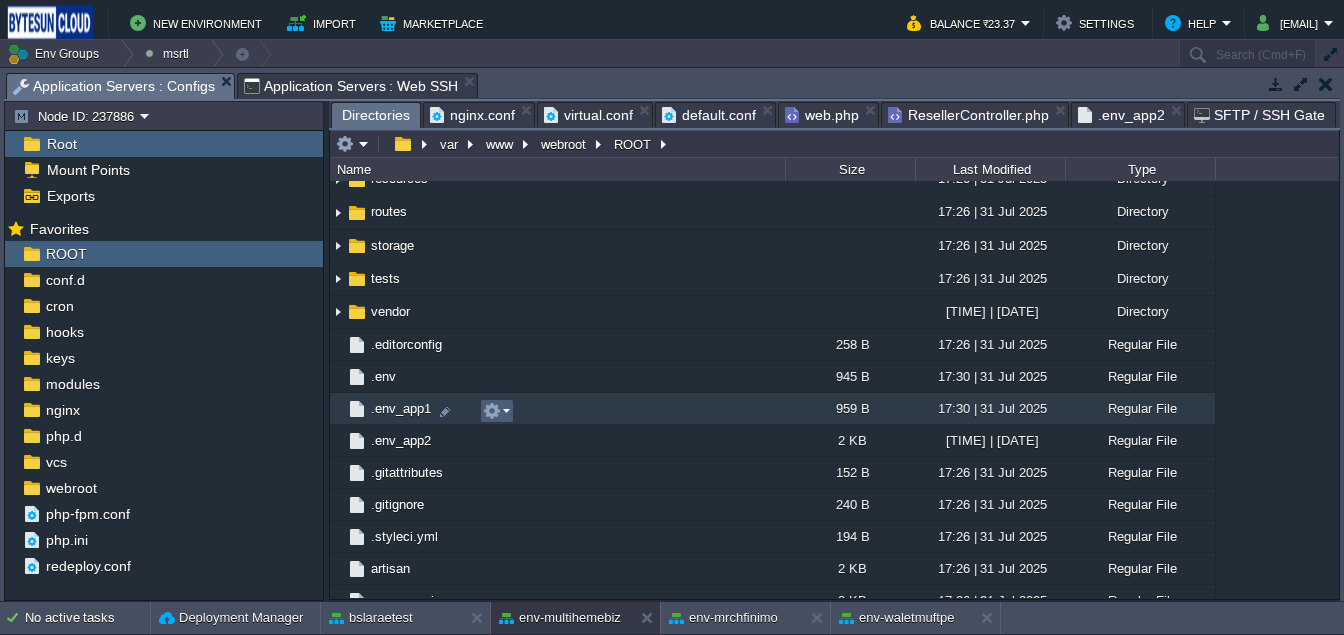 click at bounding box center [492, 411] 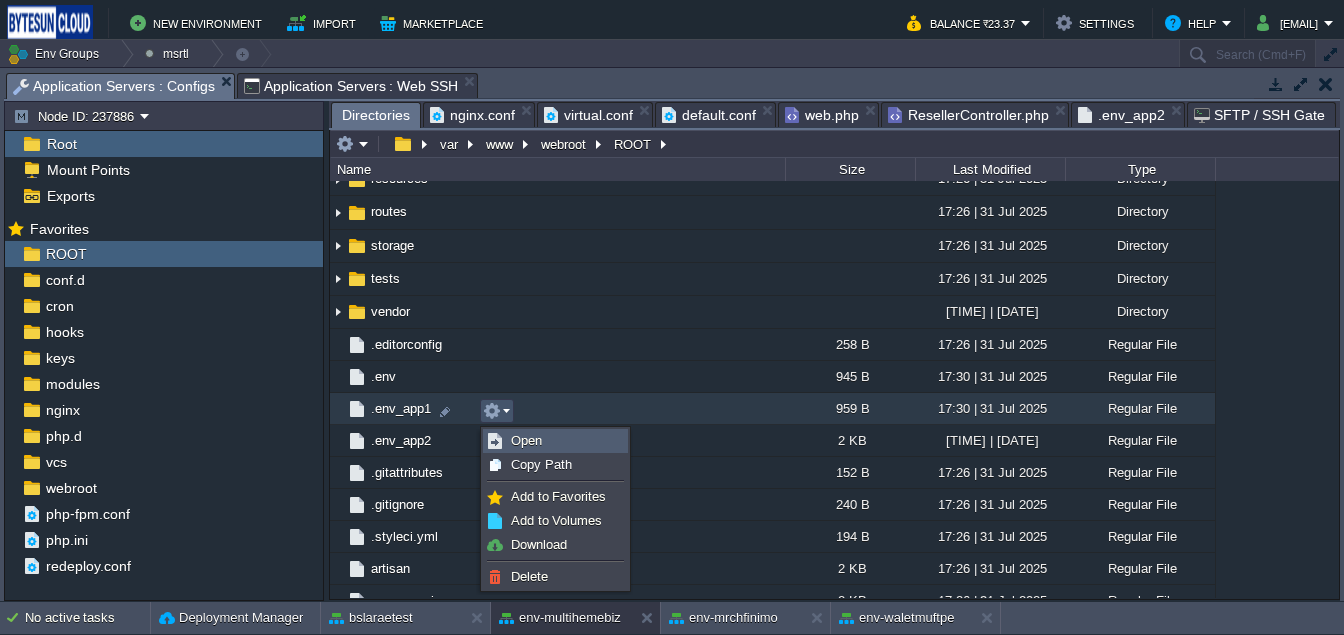 click on "Open" at bounding box center [526, 440] 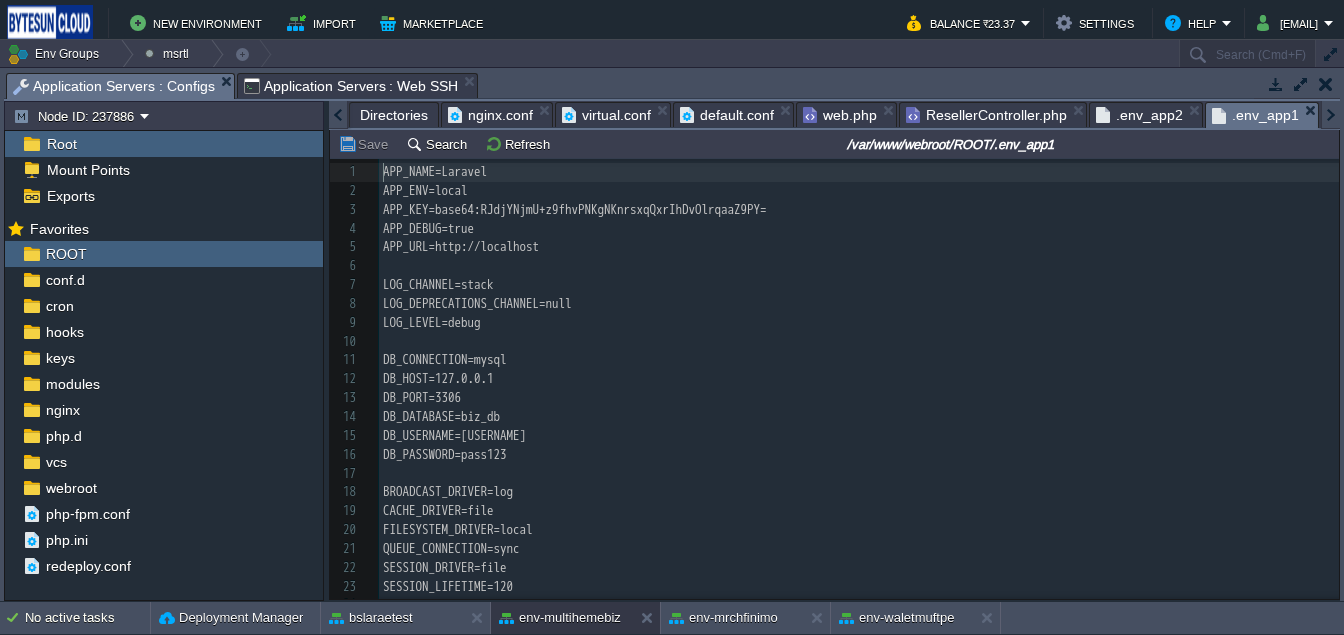 scroll, scrollTop: 6, scrollLeft: 0, axis: vertical 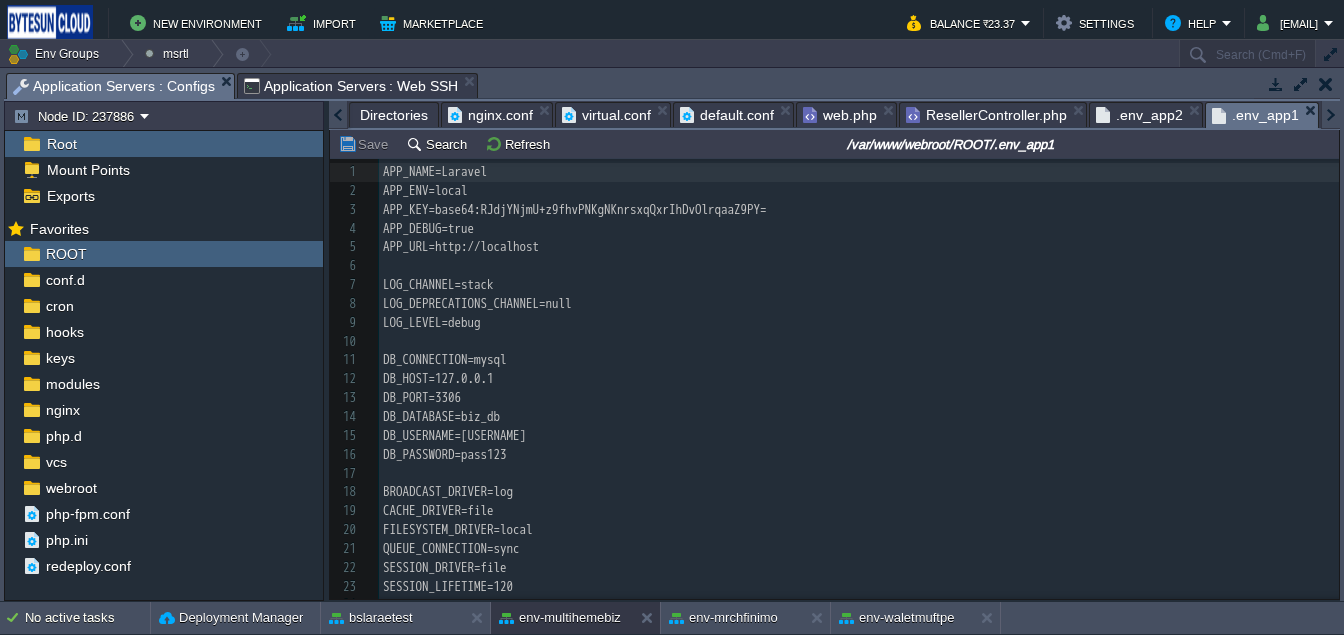 click on ".env_app2" at bounding box center (1139, 115) 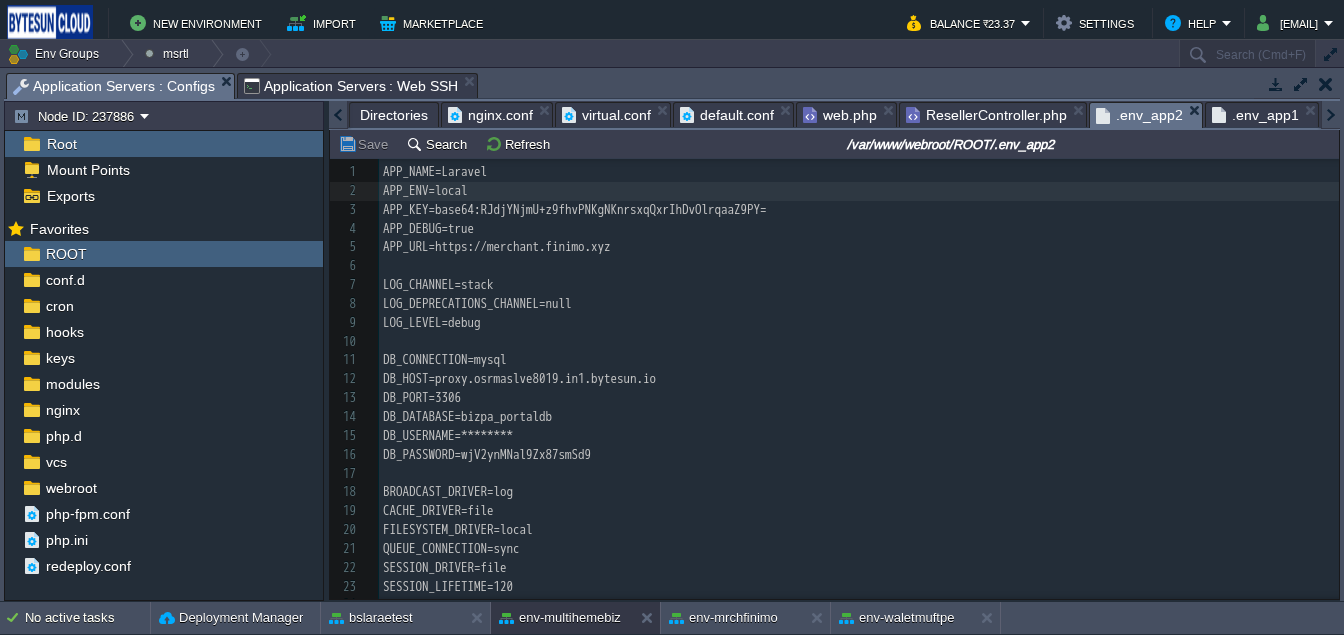 click on ".env_app1" at bounding box center (1255, 115) 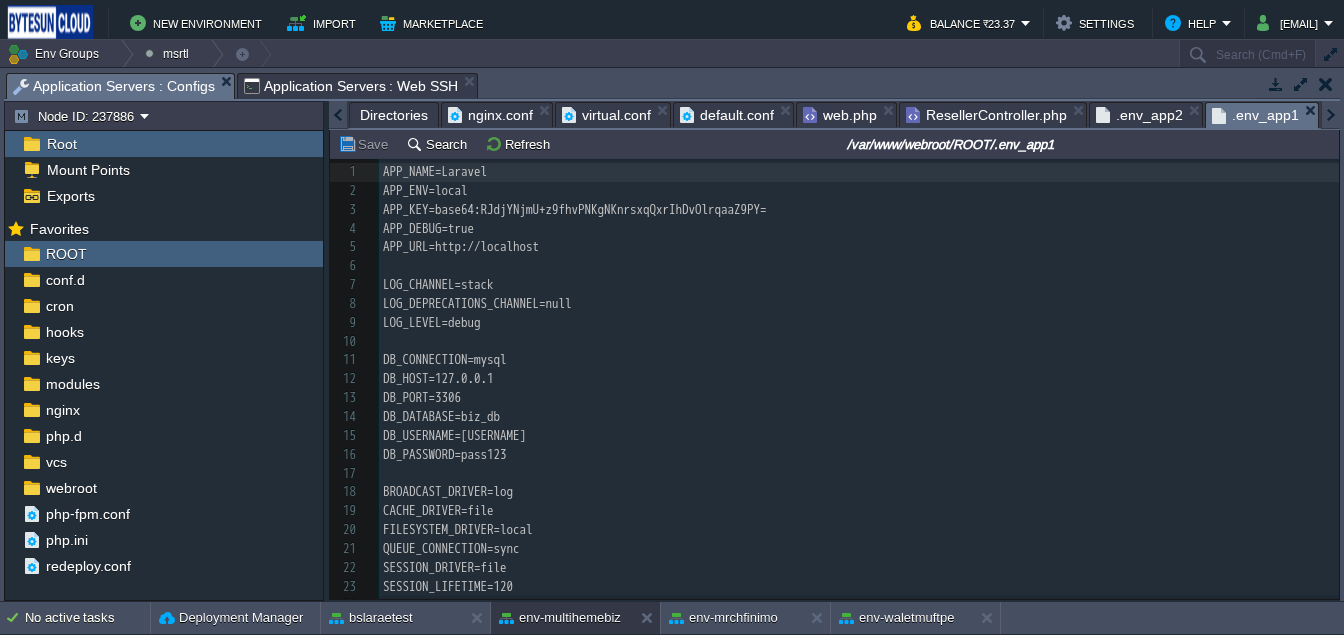 click on "53   1 APP_NAME=Laravel 2 APP_ENV=local 3 APP_KEY=base64:[KEY]= 4 APP_DEBUG=true 5 APP_URL=http://localhost 6 ​ 7 LOG_CHANNEL=stack 8 LOG_DEPRECATIONS_CHANNEL=null 9 LOG_LEVEL=debug 10 ​ 11 DB_CONNECTION=mysql 12 DB_HOST=127.0.0.1 13 DB_PORT=3306 14 DB_DATABASE=biz_db 15 DB_USERNAME=[USERNAME] 16 DB_PASSWORD=[PASSWORD] 17 ​ 18BROADCAST_DRIVER=log 19 CACHE_DRIVER=file 20FILESYSTEM_DRIVER=local 21 QUEUE_CONNECTION=sync 22SESSION_DRIVER=file 23SESSION_LIFETIME=120 24 ​ 25 MEMCACHED_HOST=127.0.0.1 26 ​ 27 REDIS_HOST=127.0.0.1 28 REDIS_PASSWORD=null 29 REDIS_PORT=6379 30 ​ 31 MAIL_MAILER=smtp 32 MAIL_HOST=mailhog 33 MAIL_PORT=1025" at bounding box center (859, 474) 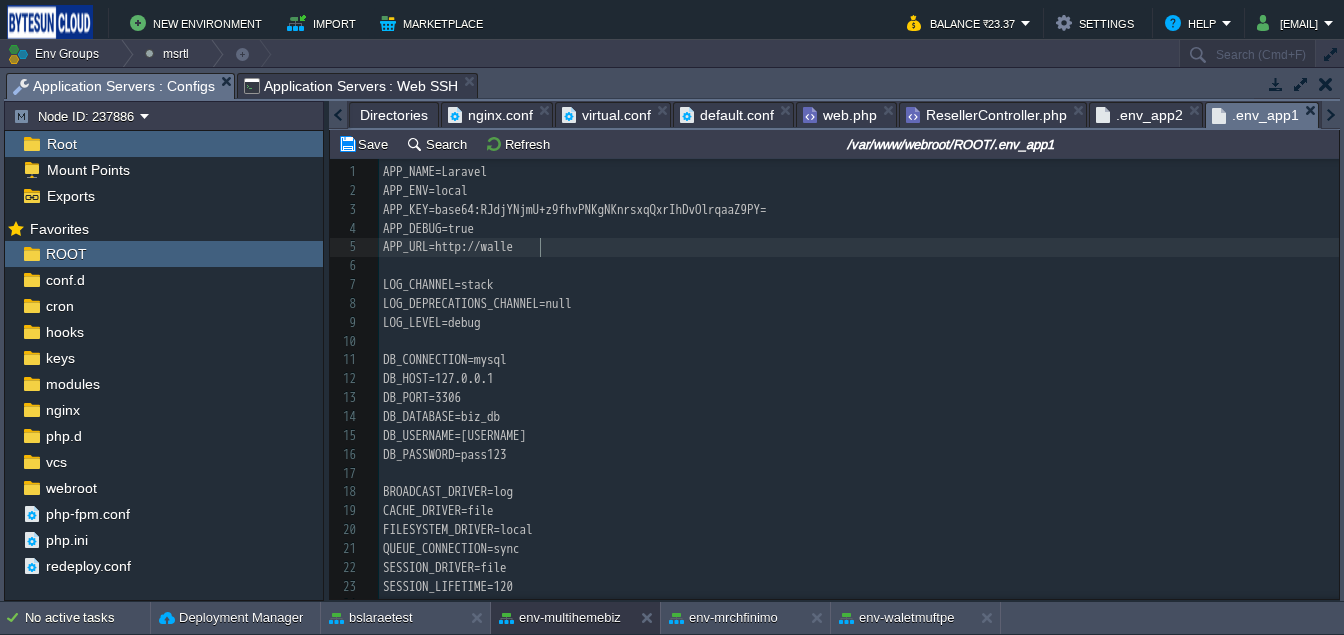 scroll, scrollTop: 6, scrollLeft: 46, axis: both 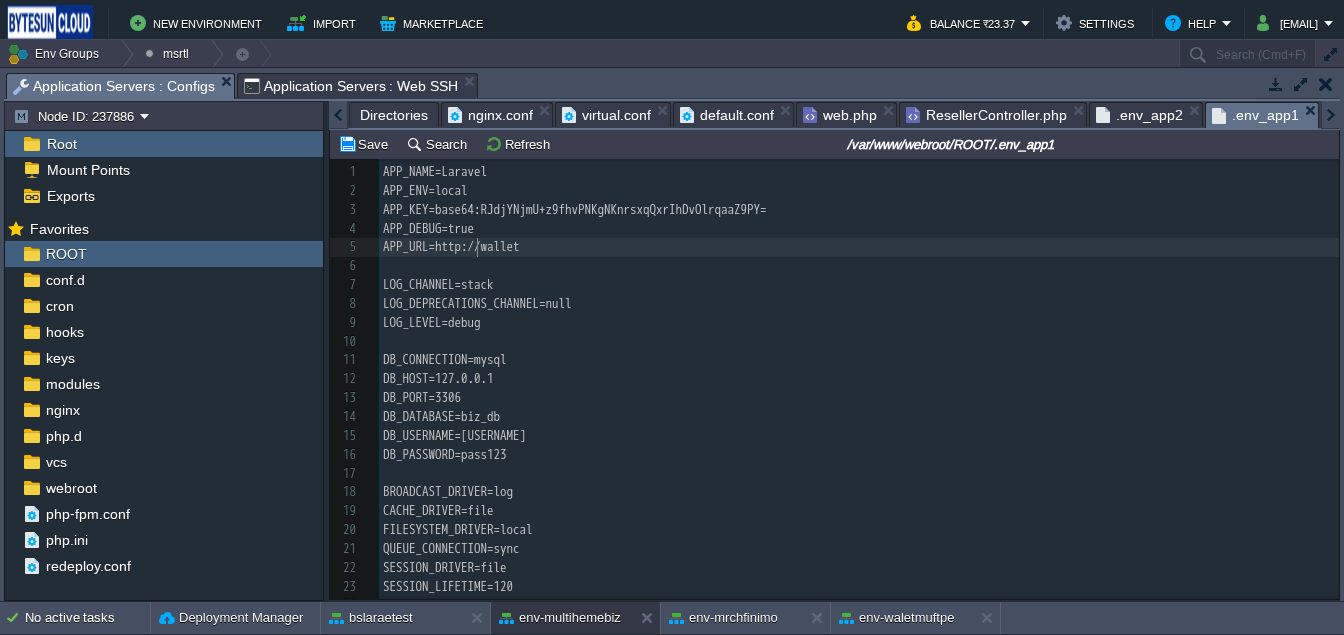 type on "s" 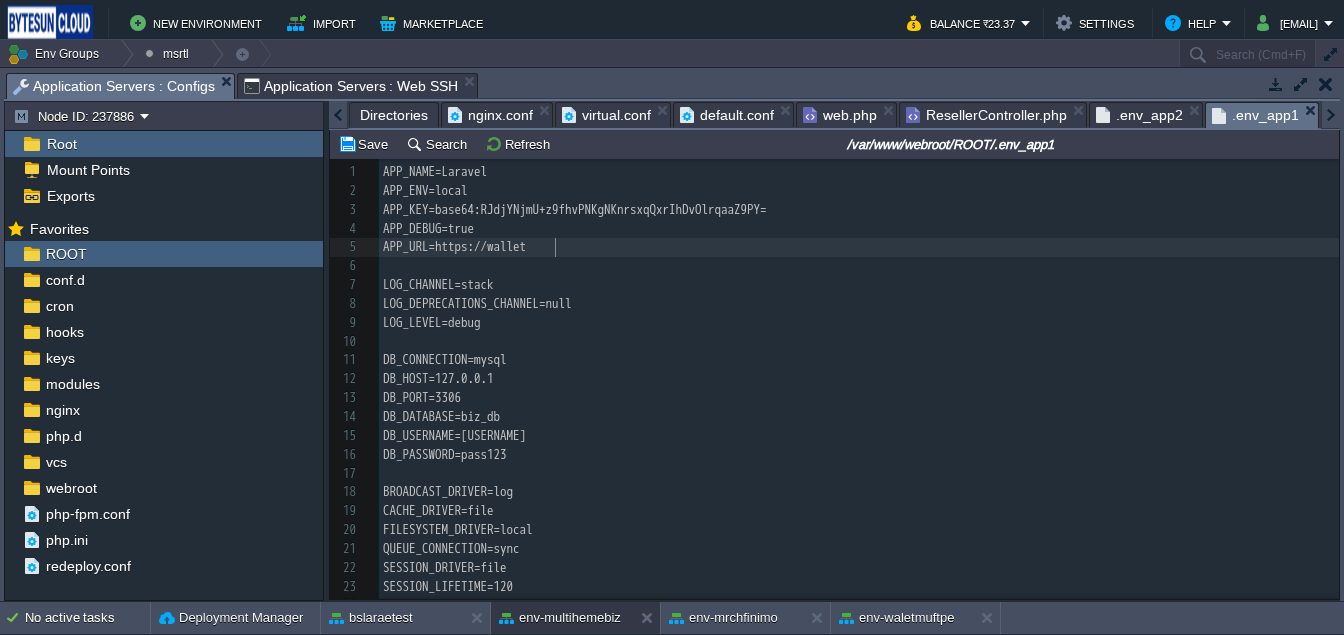 type on "/" 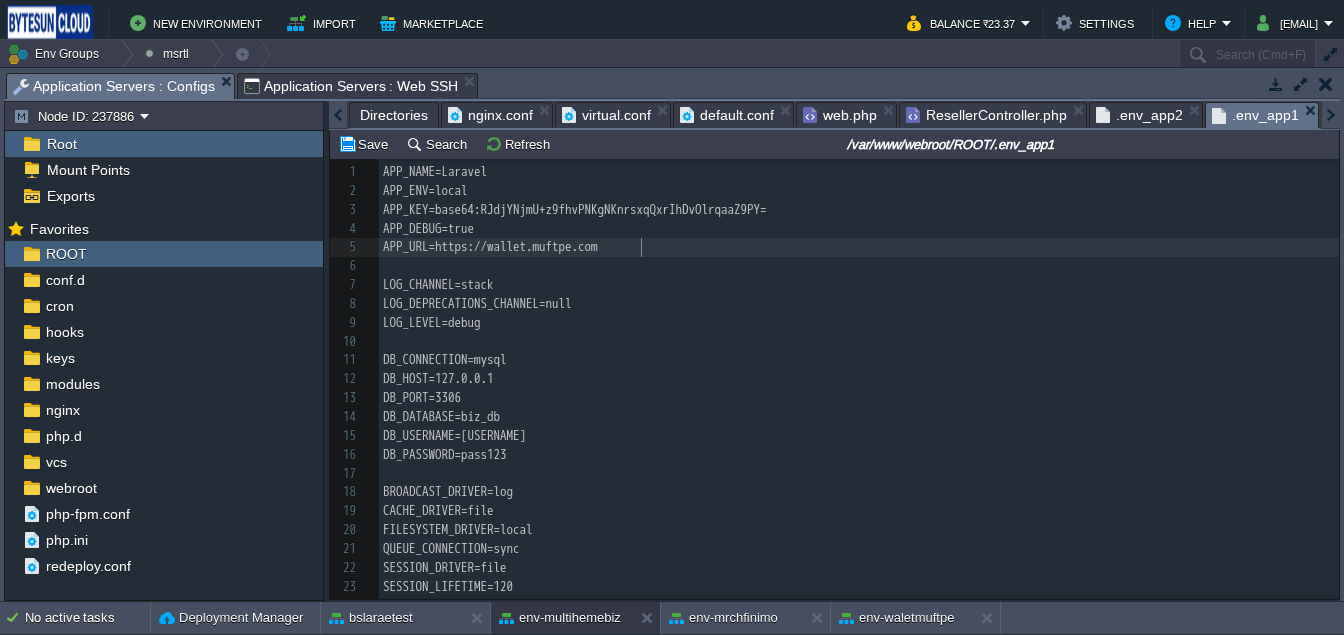 type on ".muftpe.com" 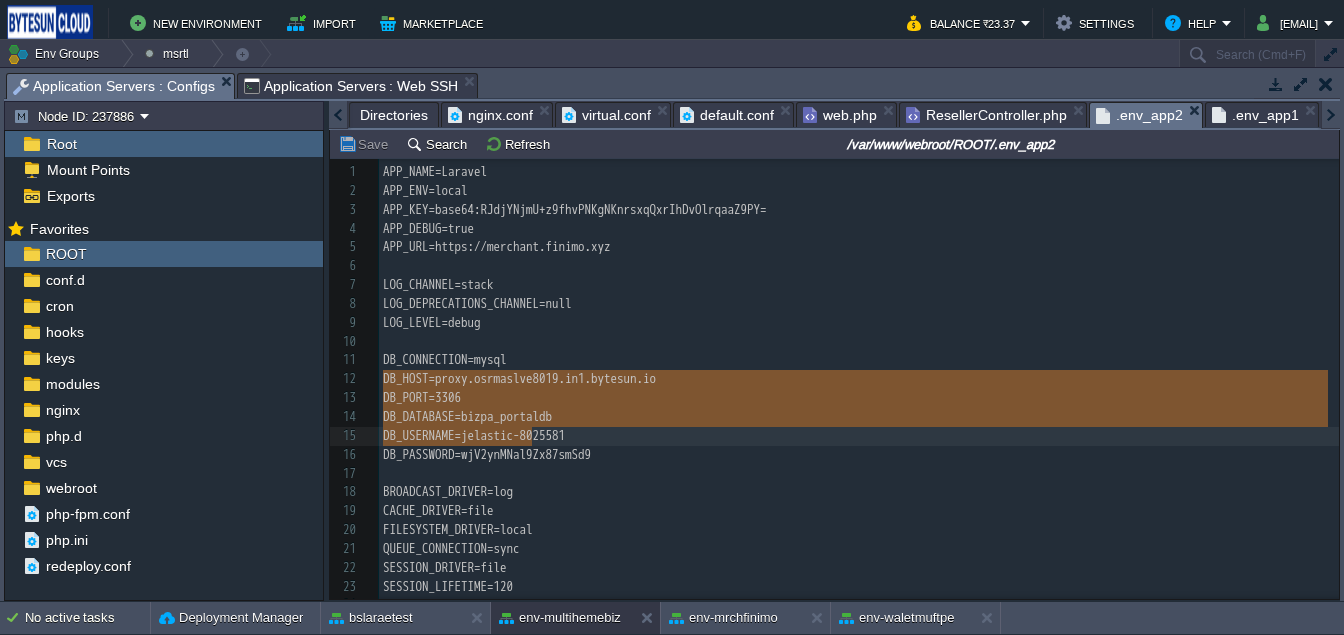 type on "DB_HOST=proxy.osrmaslve8019.in1.bytesun.io
DB_PORT=3306
DB_DATABASE=bizpa_portaldb
DB_USERNAME=jelastic-8025581
DB_PASSWORD=wjV2ynMNal9Zx87smSd9" 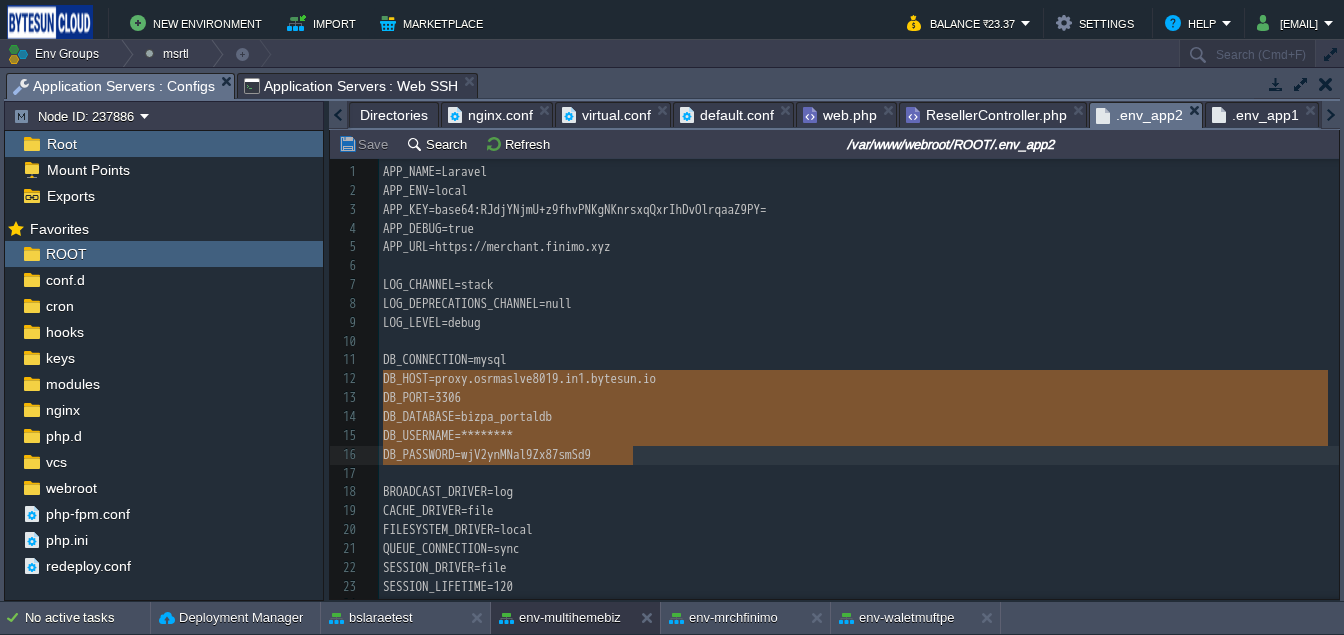 drag, startPoint x: 383, startPoint y: 382, endPoint x: 649, endPoint y: 453, distance: 275.31256 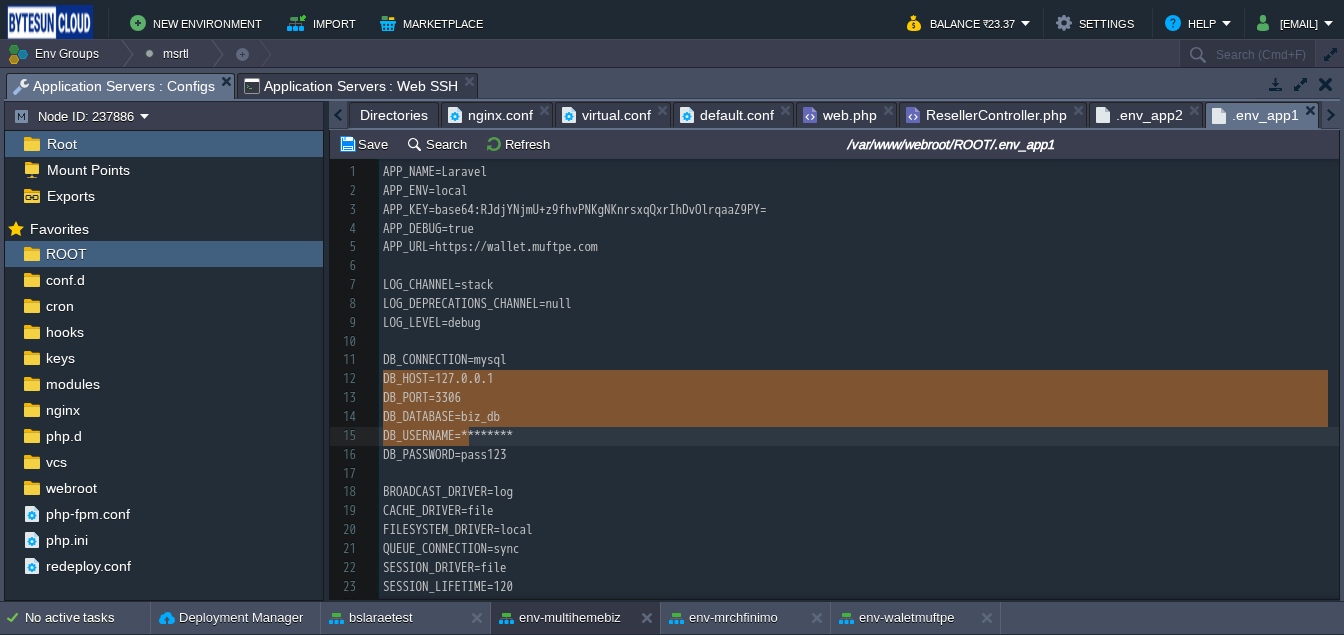 type on "DB_USERNAME=********
DB_PASSWORD=********" 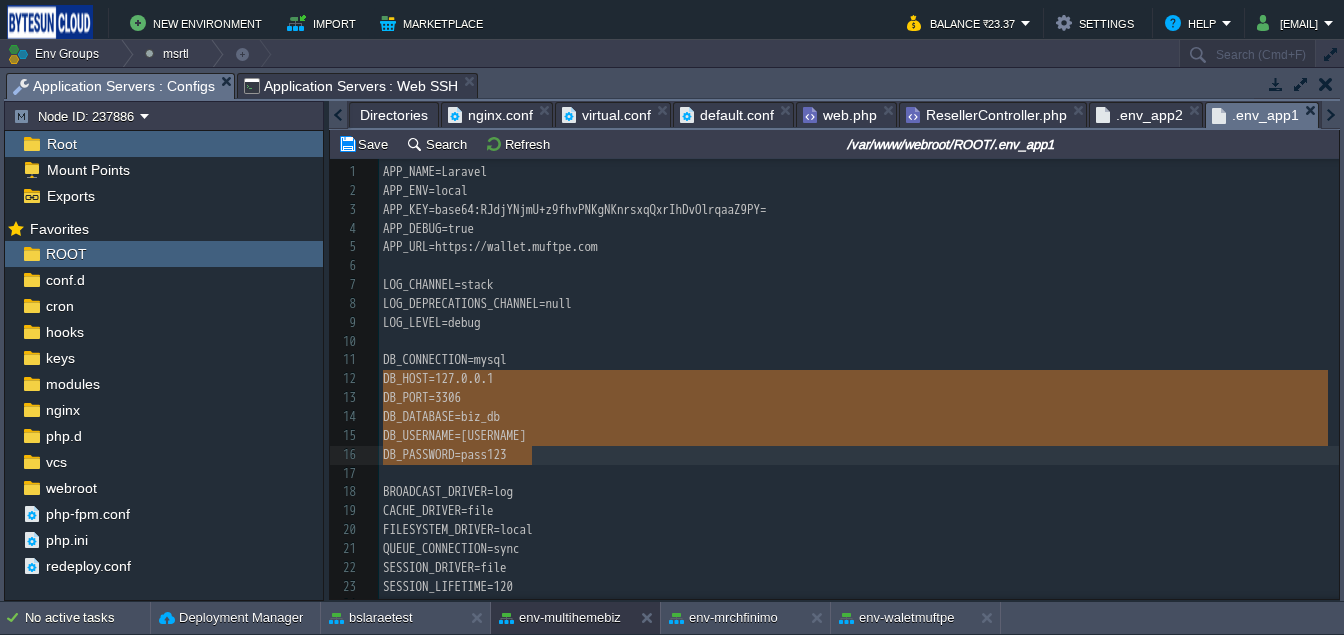 drag, startPoint x: 384, startPoint y: 384, endPoint x: 539, endPoint y: 454, distance: 170.07352 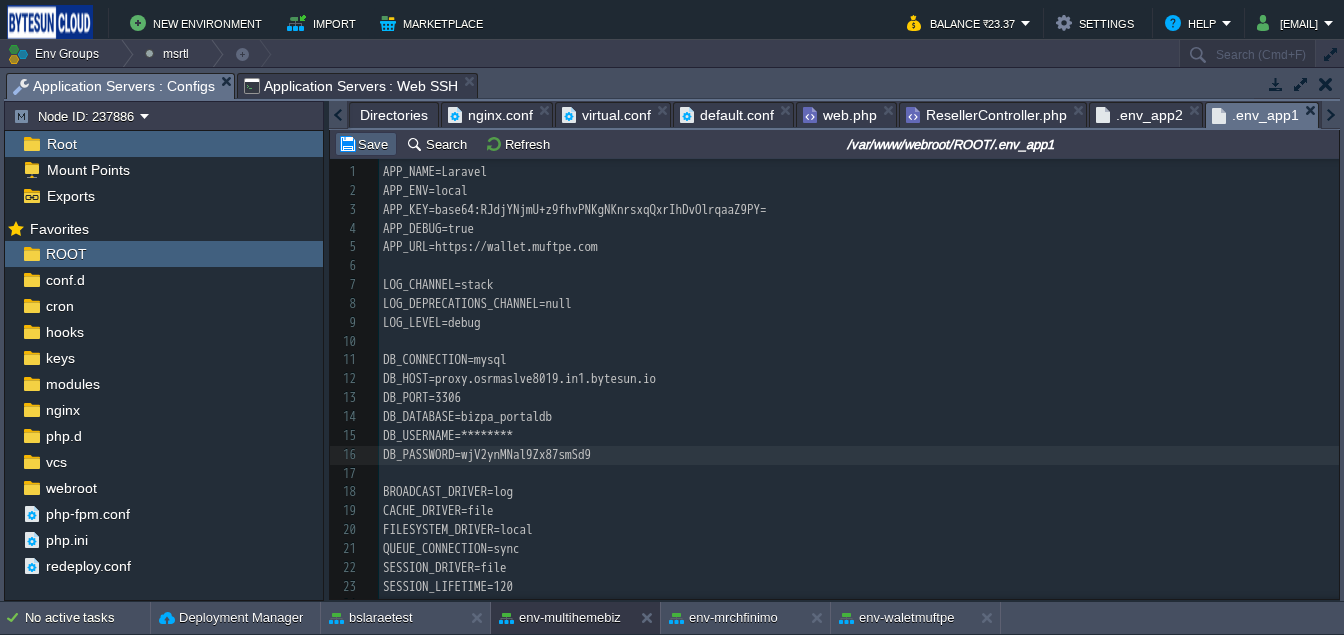 click on "Save" at bounding box center (366, 144) 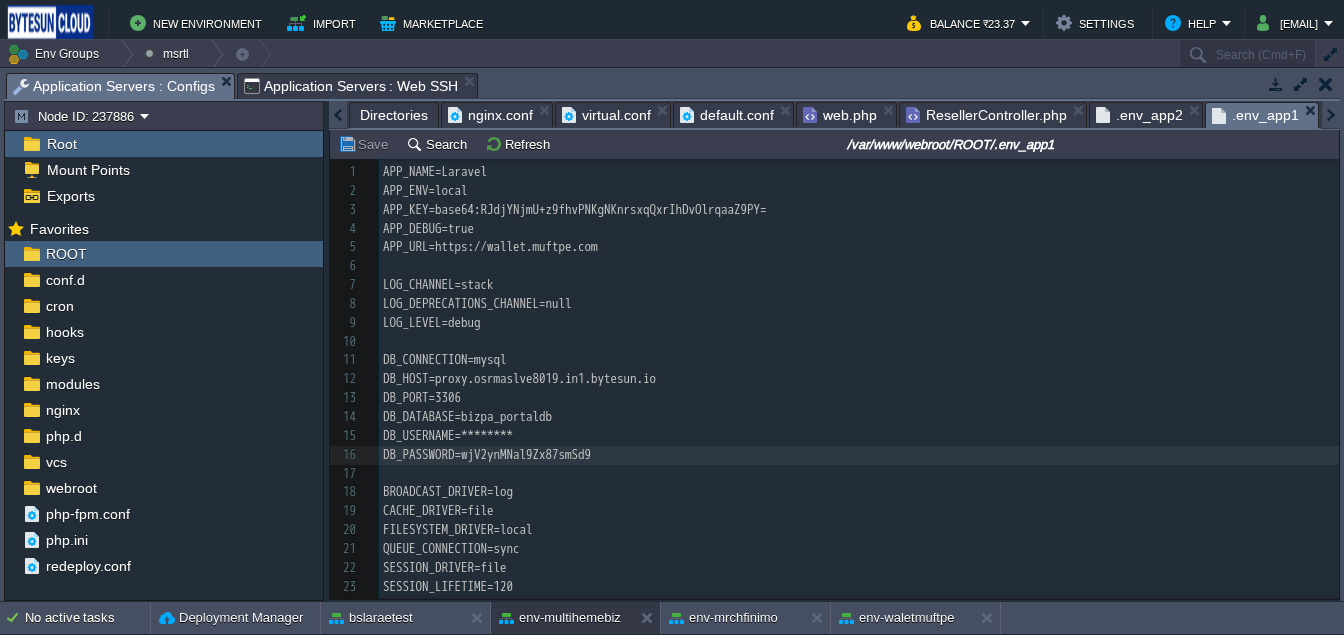 click on "Application Servers : Web SSH" at bounding box center [351, 86] 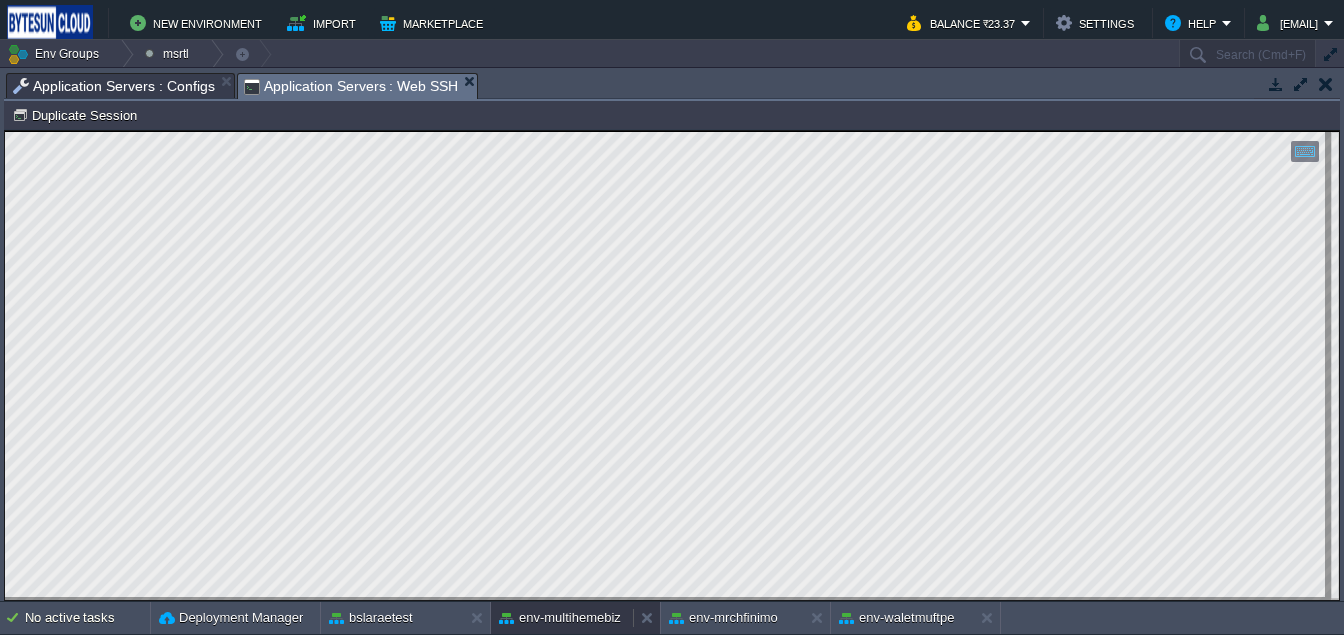 click on "env-multihemebiz" at bounding box center [560, 618] 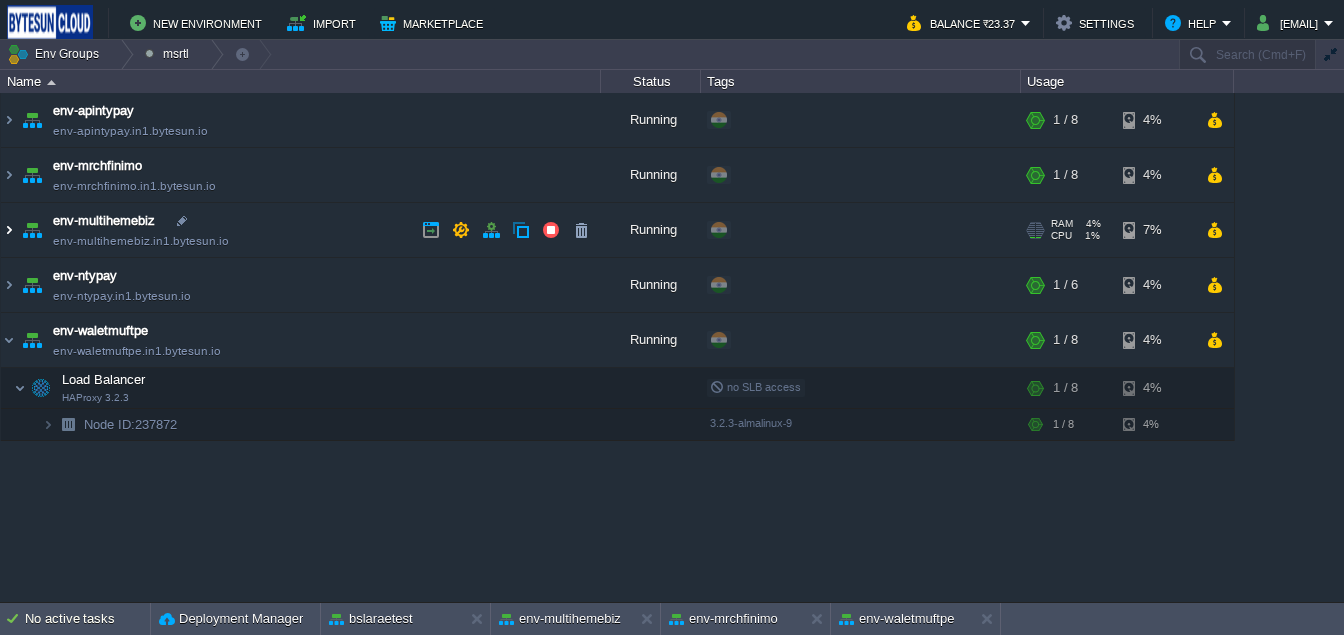 click at bounding box center (9, 230) 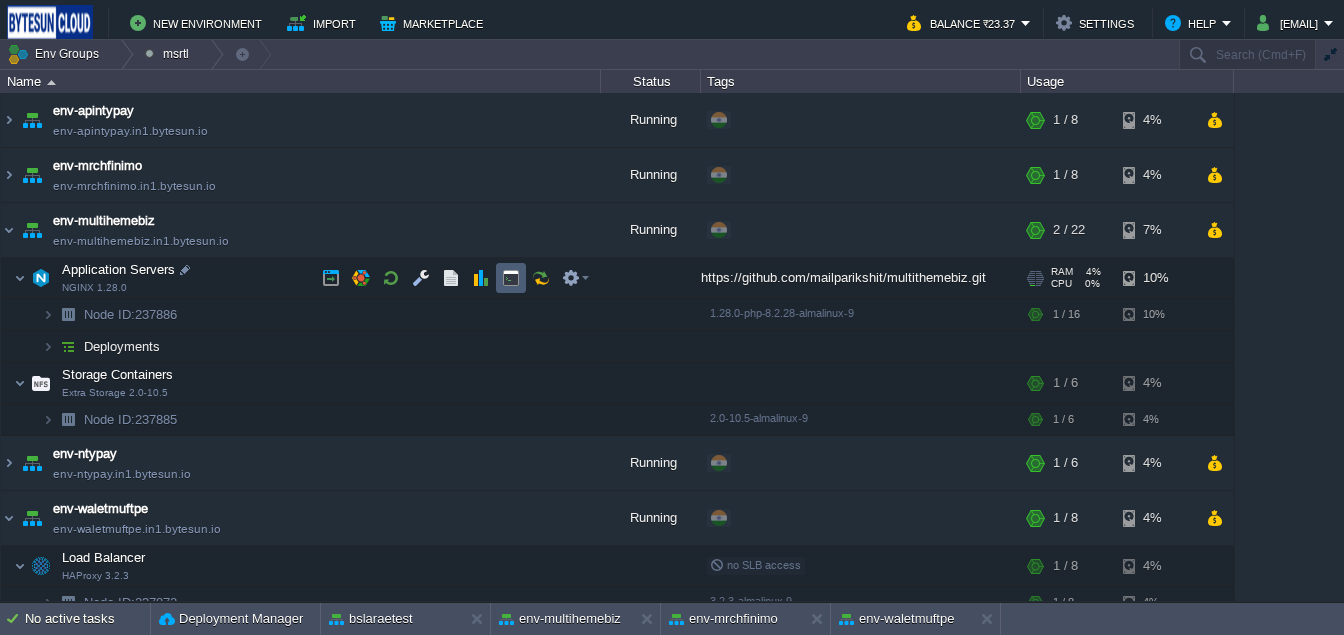 click at bounding box center [511, 278] 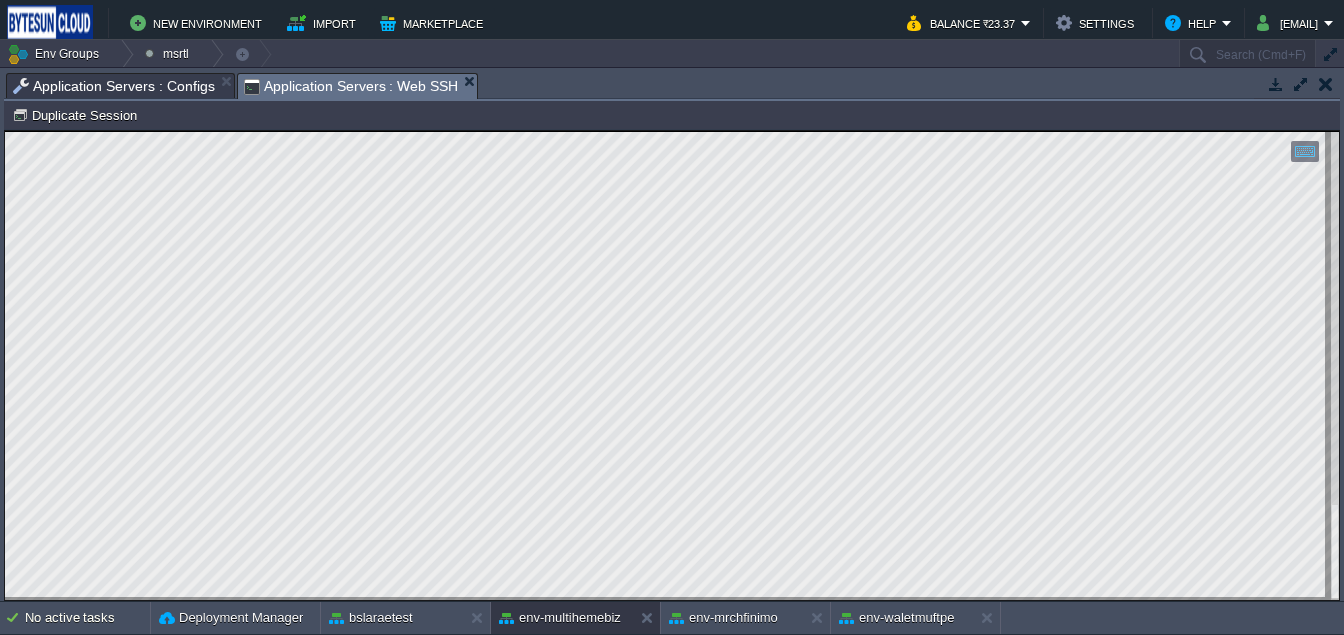 click on "Application Servers : Configs" at bounding box center [114, 86] 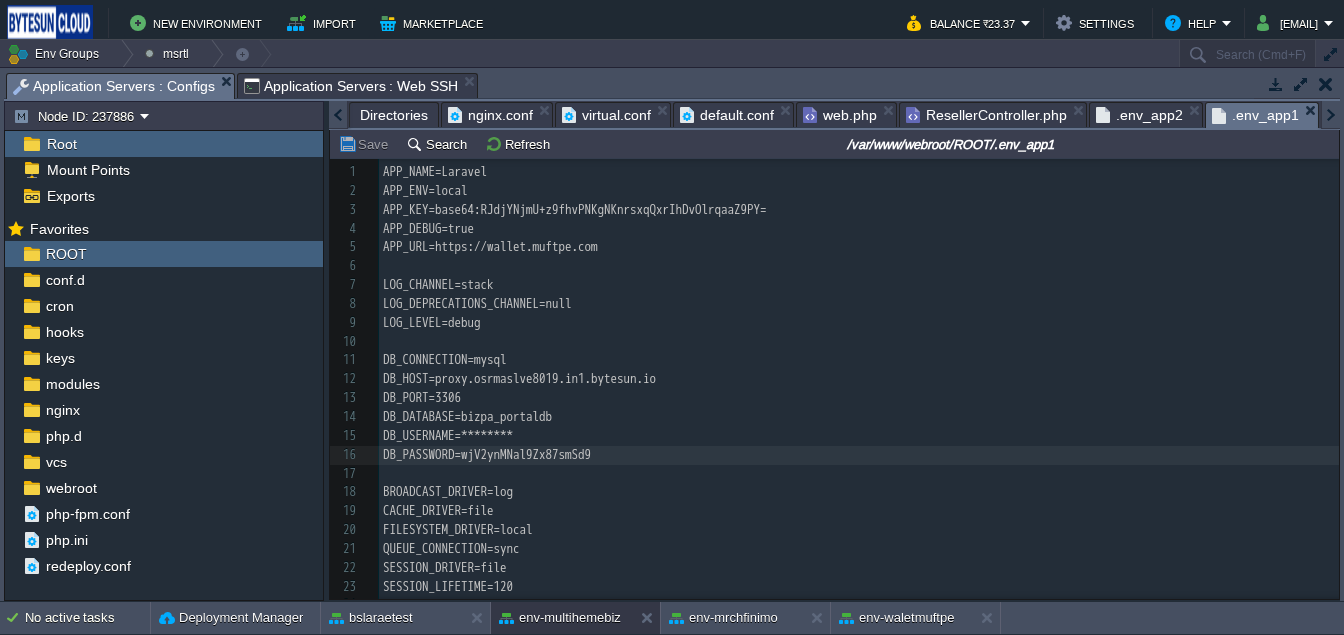 click on "web.php" at bounding box center [840, 115] 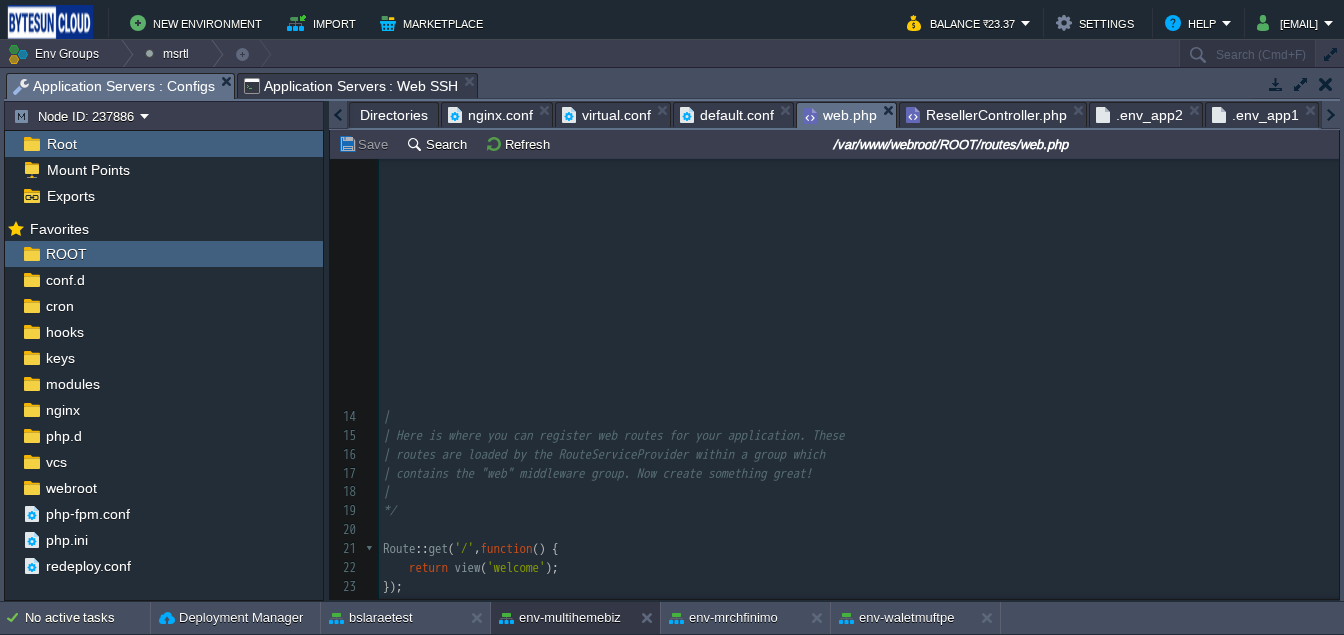 scroll, scrollTop: 661, scrollLeft: 0, axis: vertical 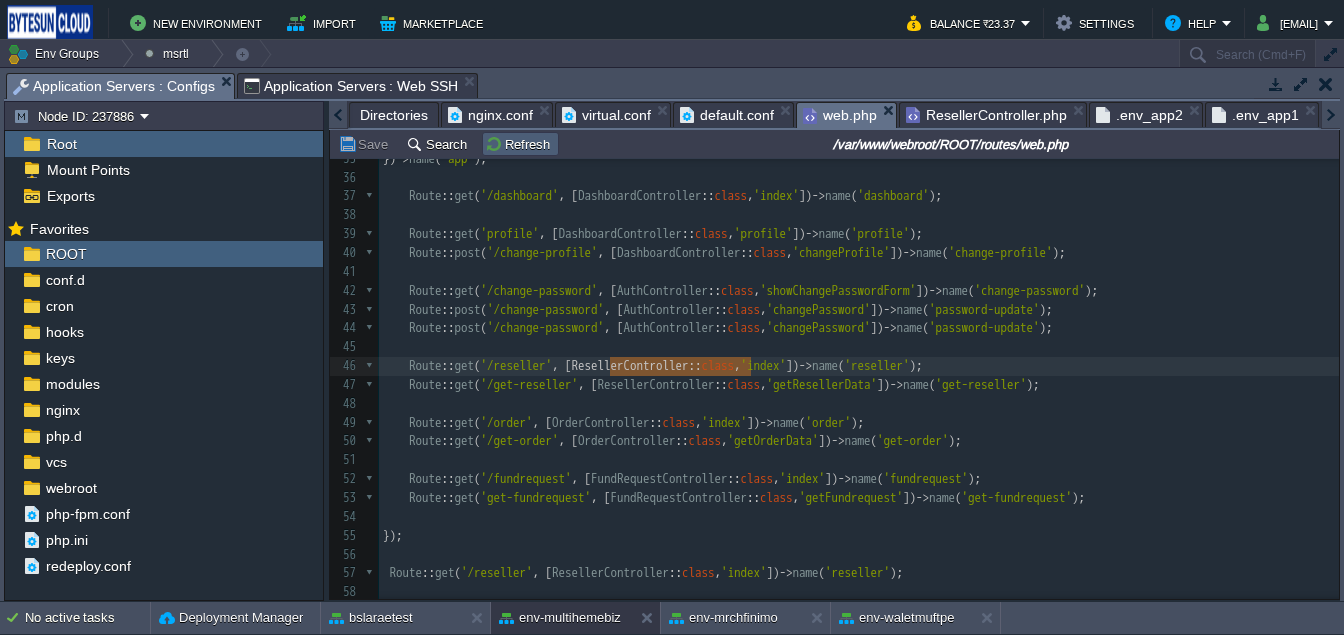 click on "Refresh" at bounding box center (520, 144) 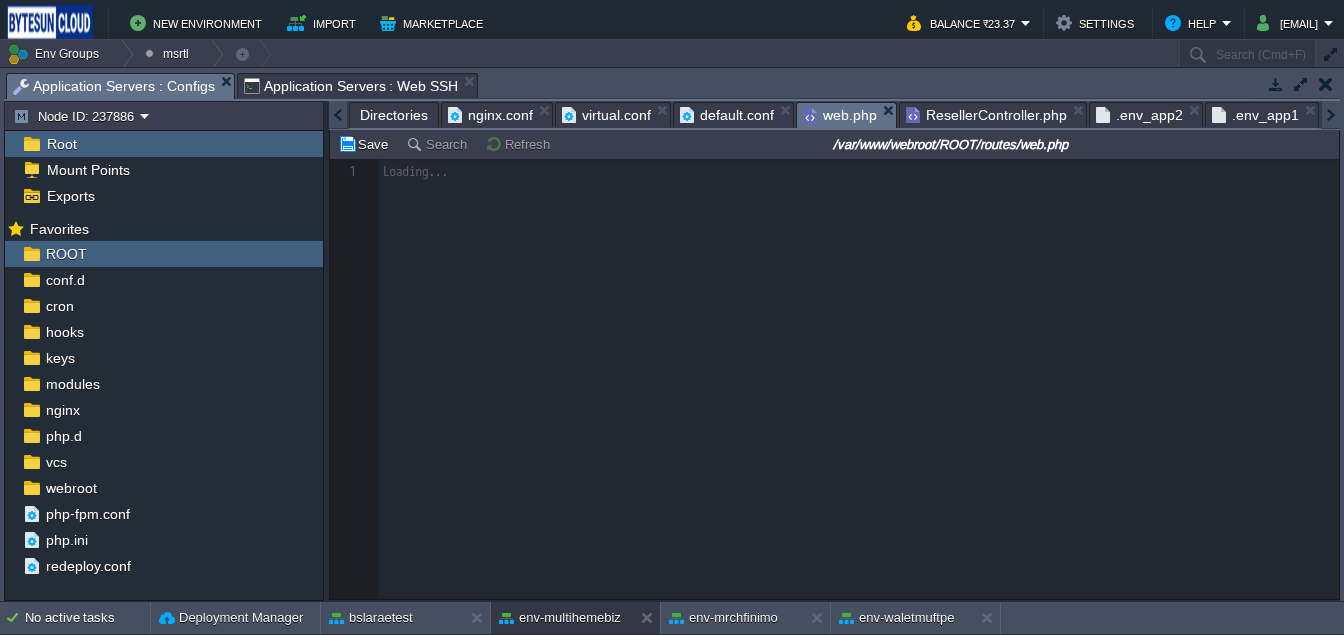 scroll, scrollTop: 0, scrollLeft: 0, axis: both 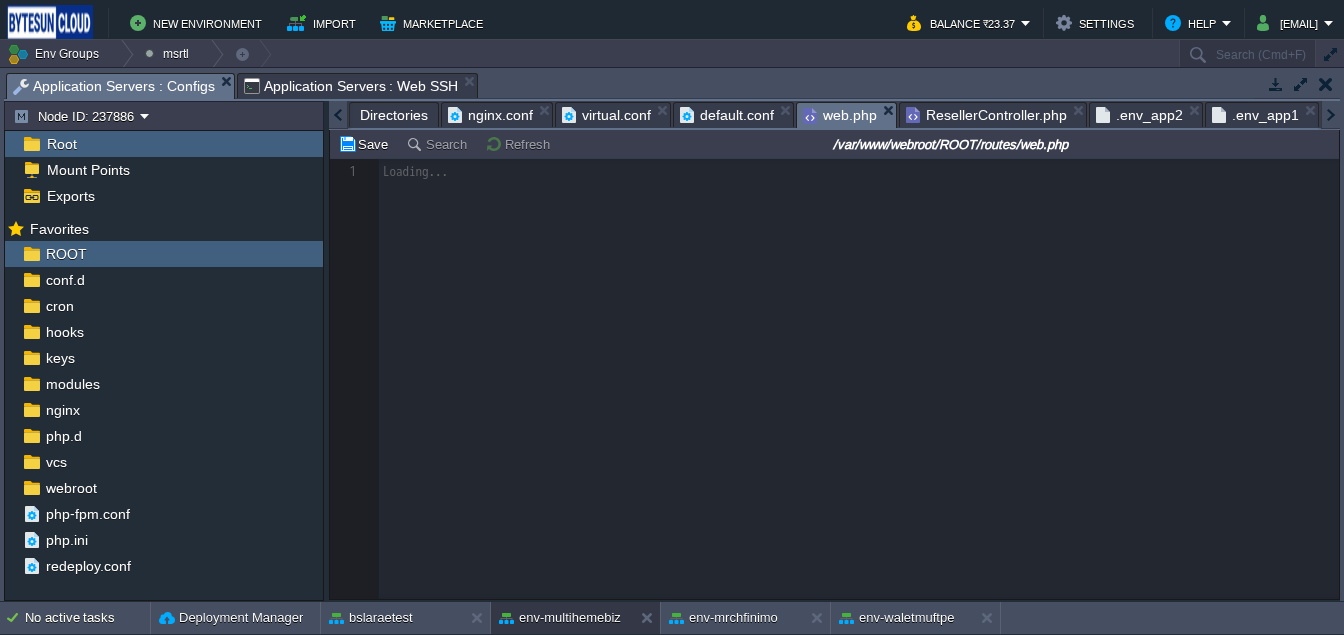 type 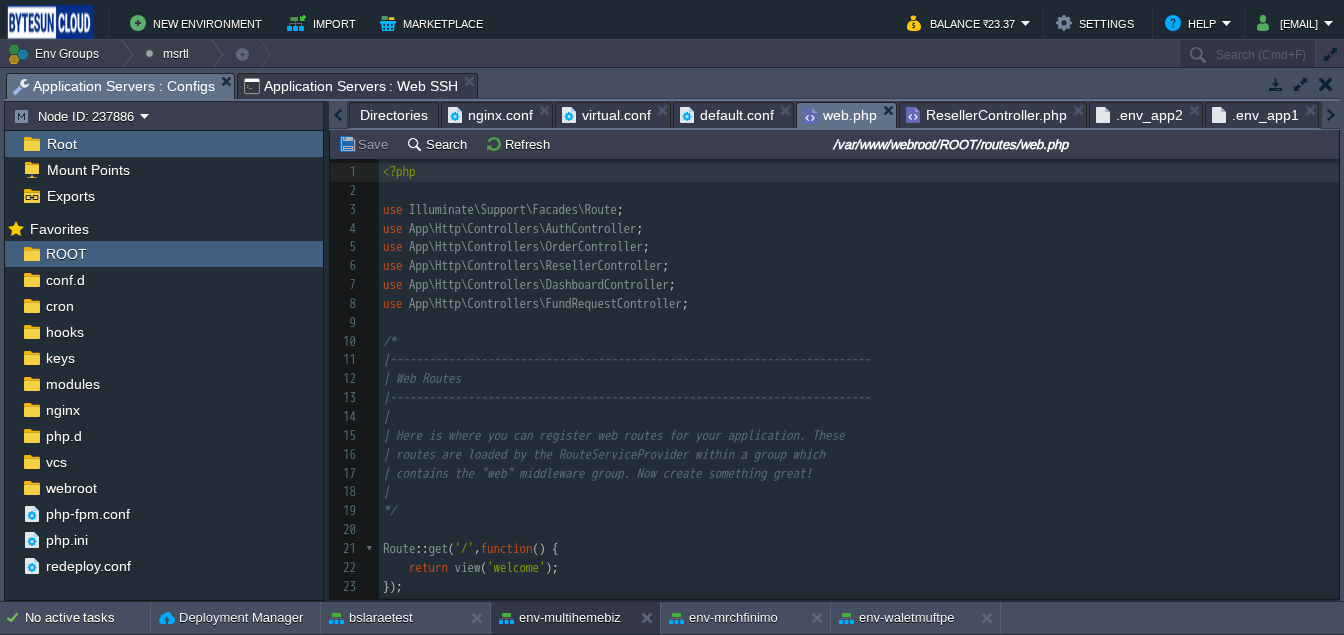 scroll, scrollTop: 661, scrollLeft: 0, axis: vertical 